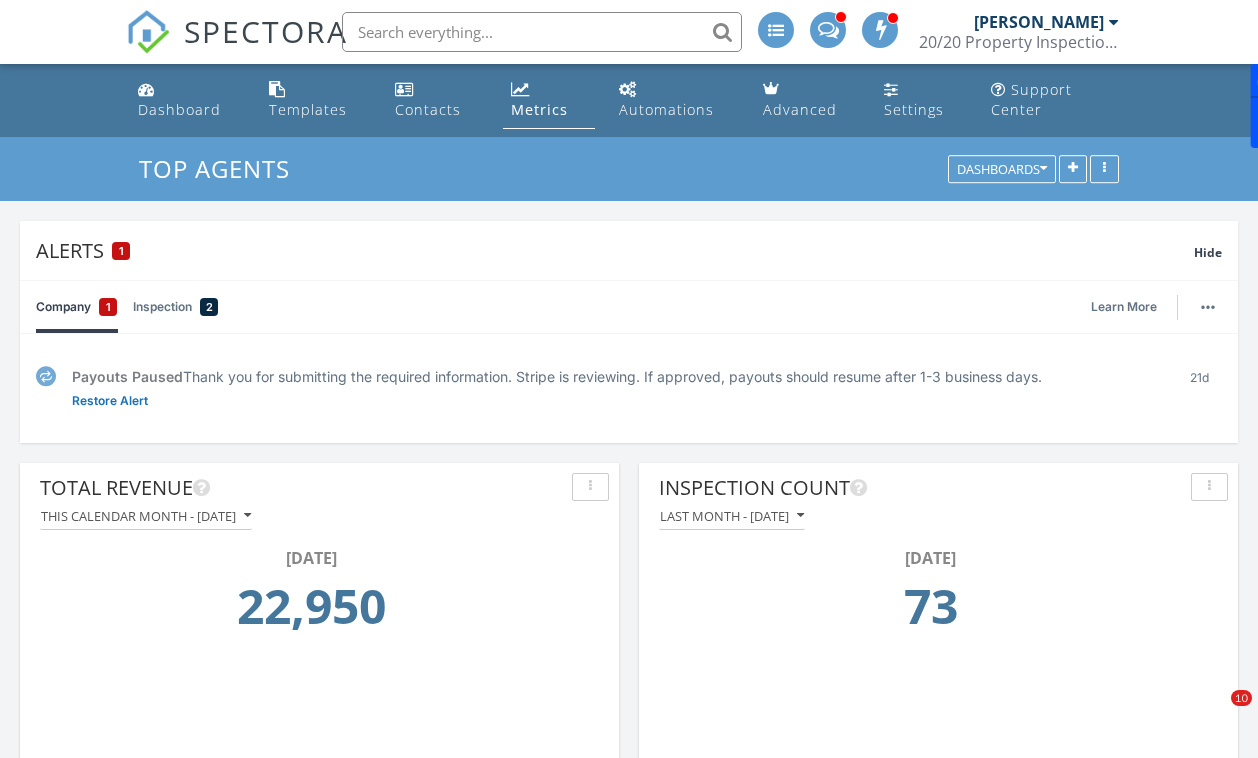 scroll, scrollTop: 232, scrollLeft: 0, axis: vertical 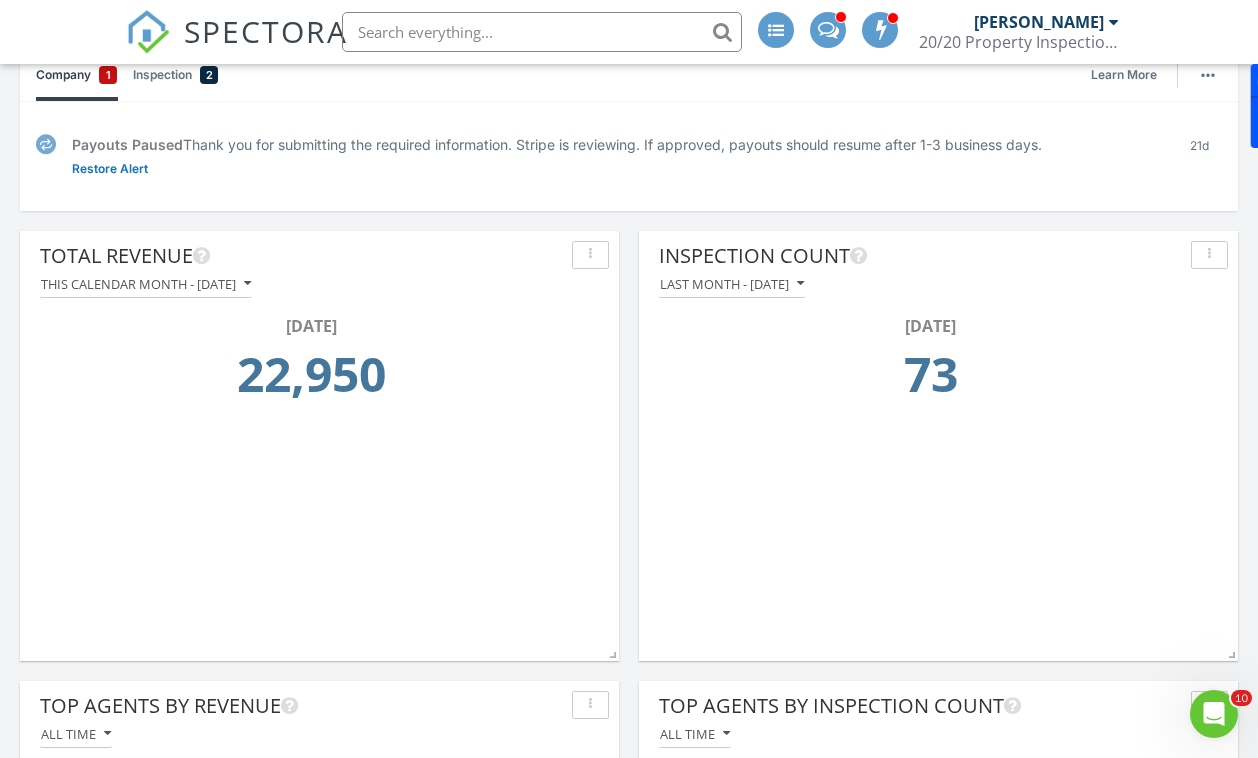click on "SPECTORA" at bounding box center (266, 31) 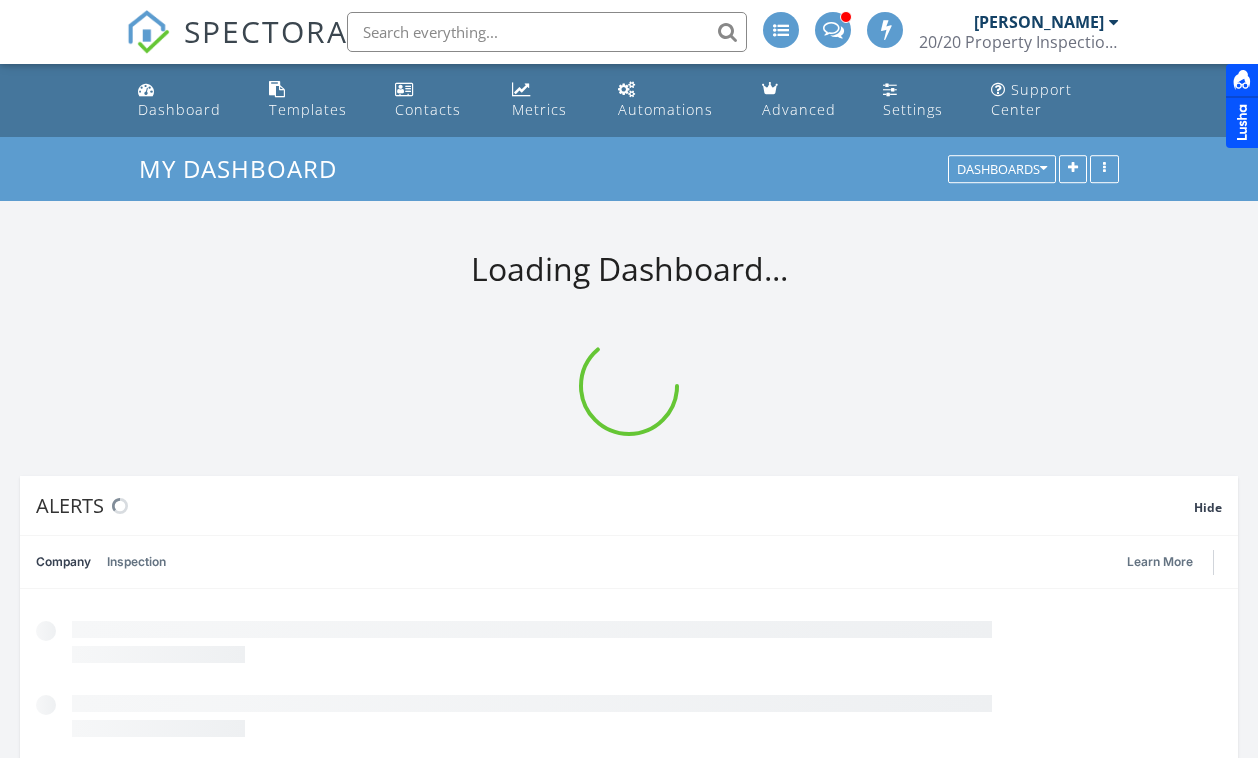 scroll, scrollTop: 0, scrollLeft: 0, axis: both 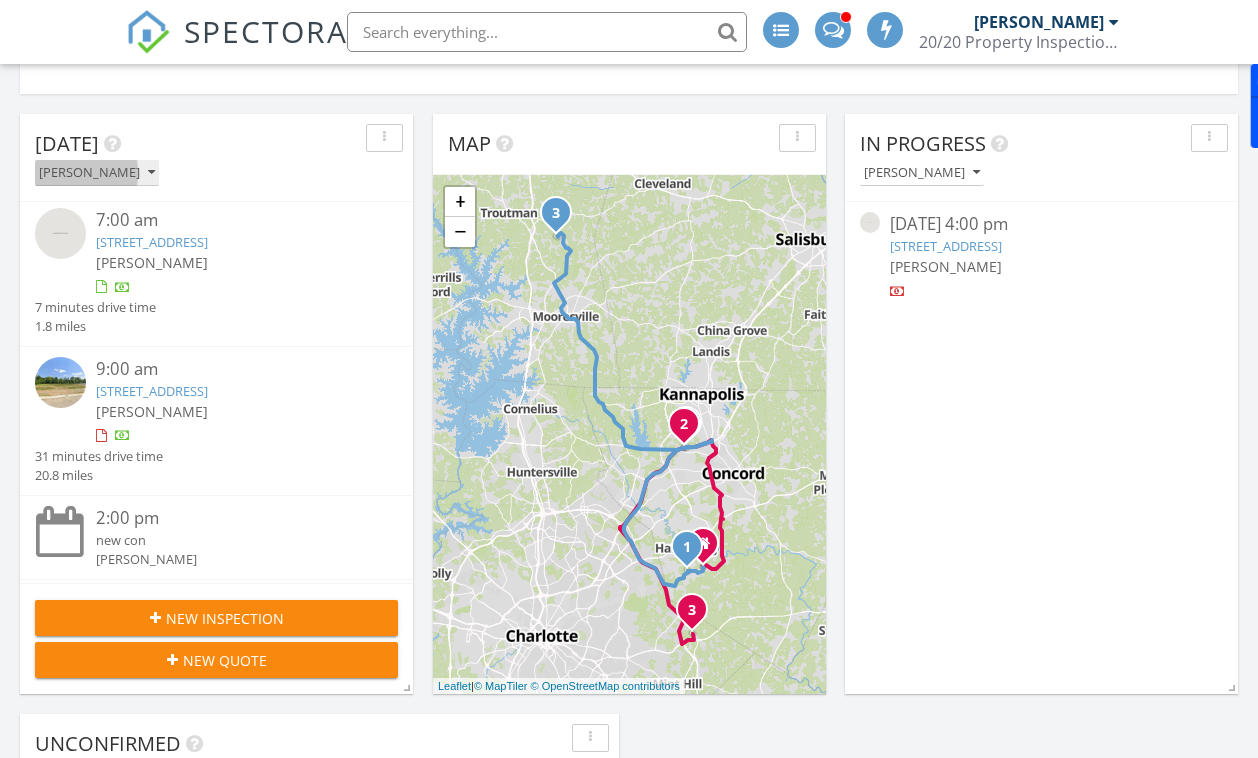 click on "[PERSON_NAME]" at bounding box center (97, 173) 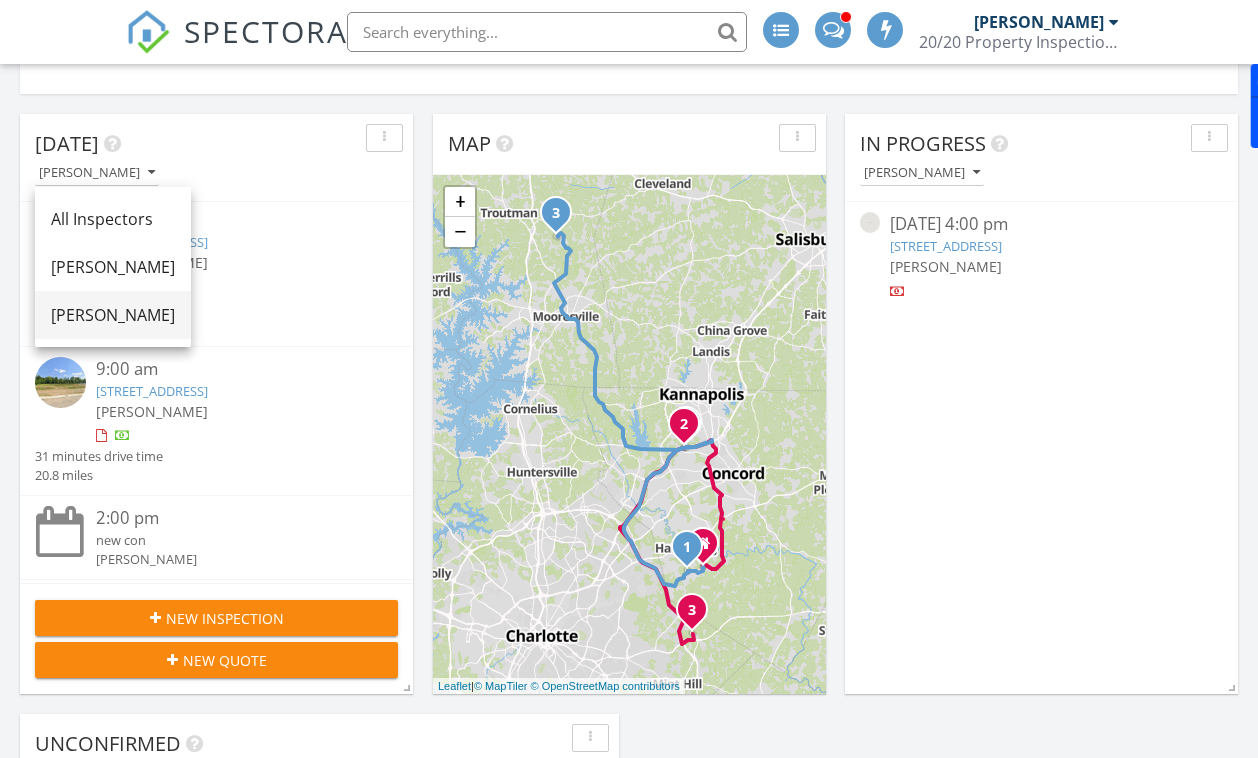 click on "[PERSON_NAME]" at bounding box center [113, 315] 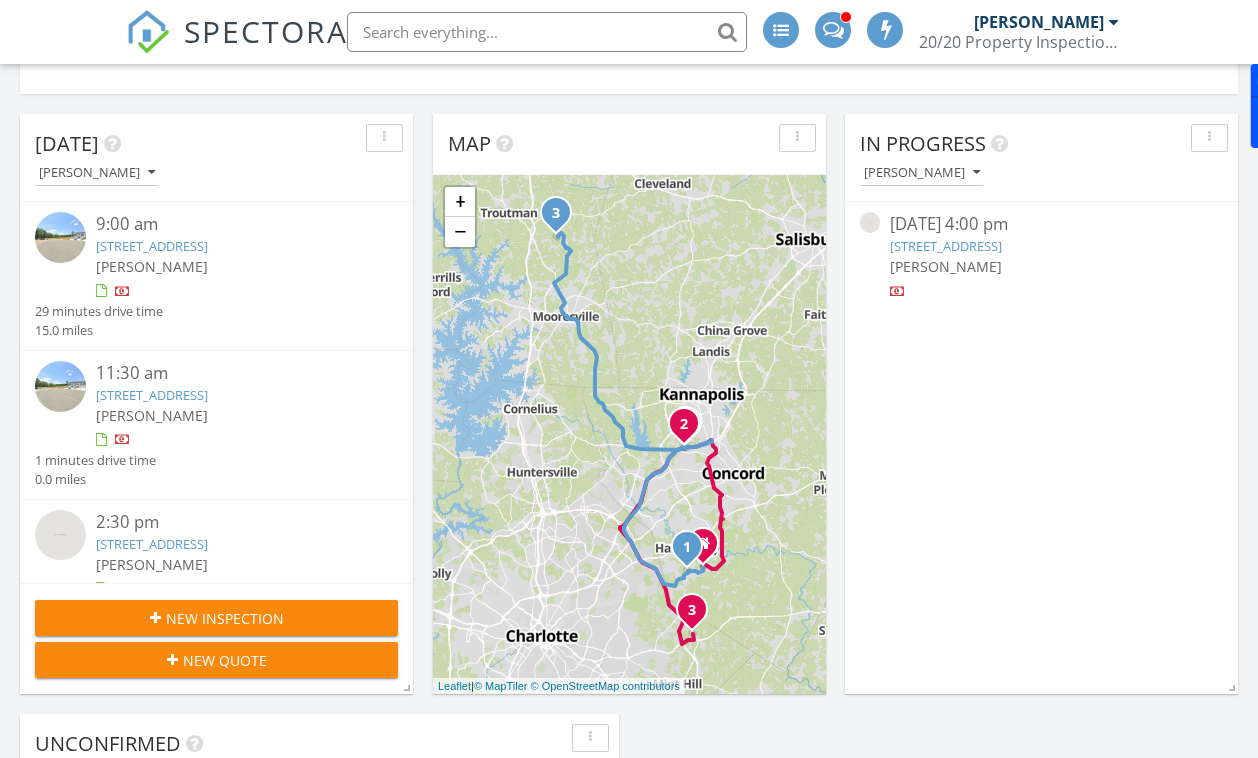 scroll, scrollTop: 64, scrollLeft: 0, axis: vertical 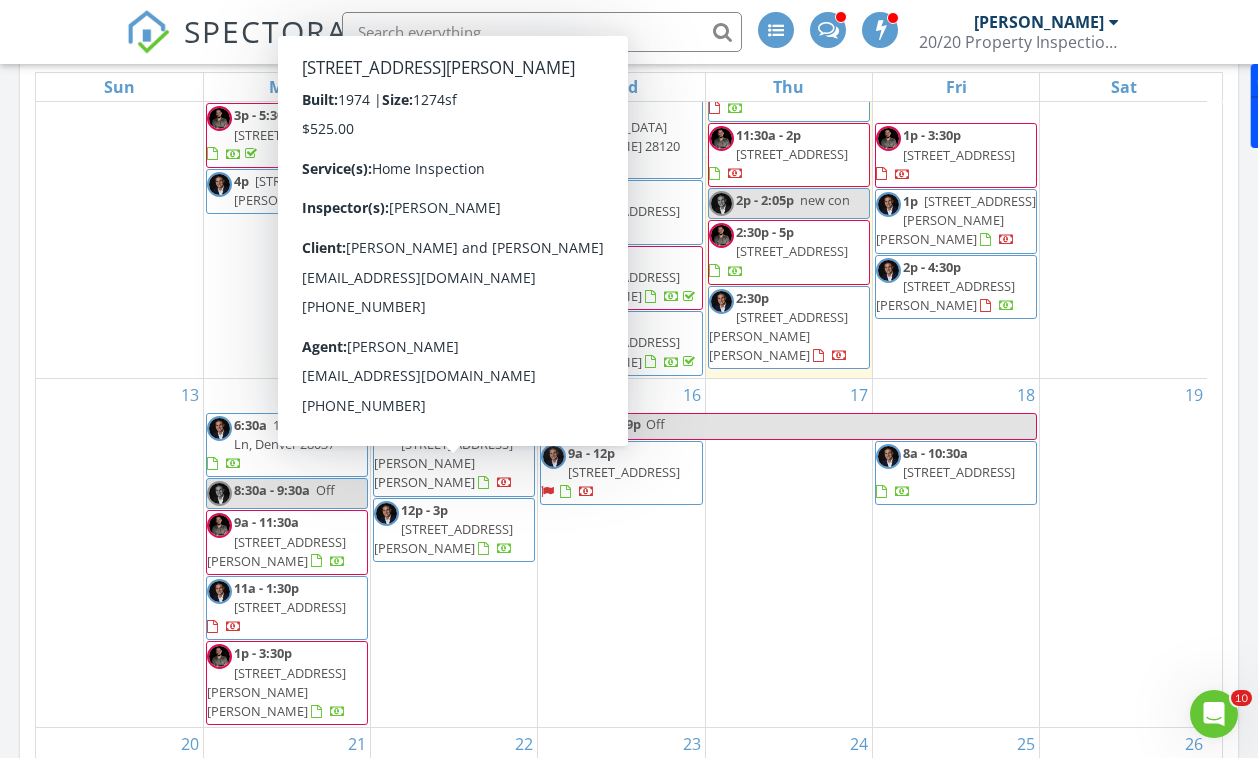 click on "1789 Hugh Miller Rd, Lexington 27292" at bounding box center (443, 538) 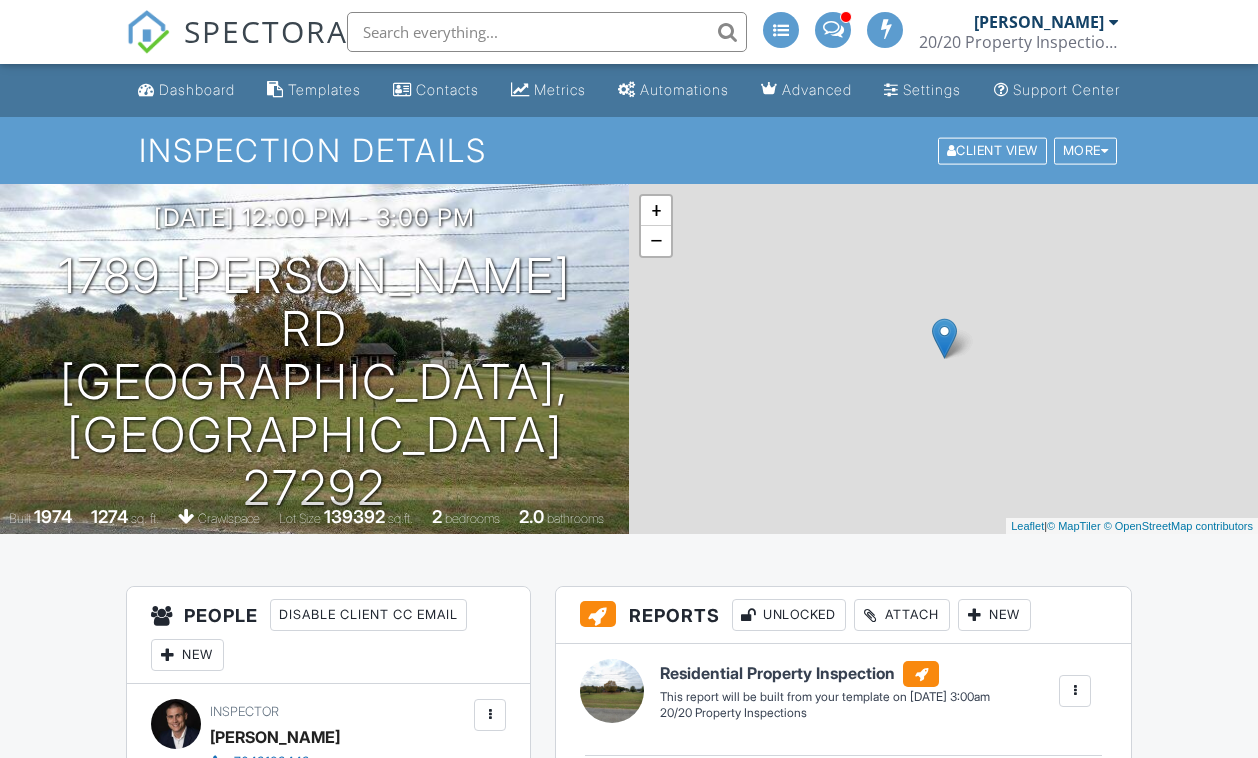 scroll, scrollTop: 0, scrollLeft: 0, axis: both 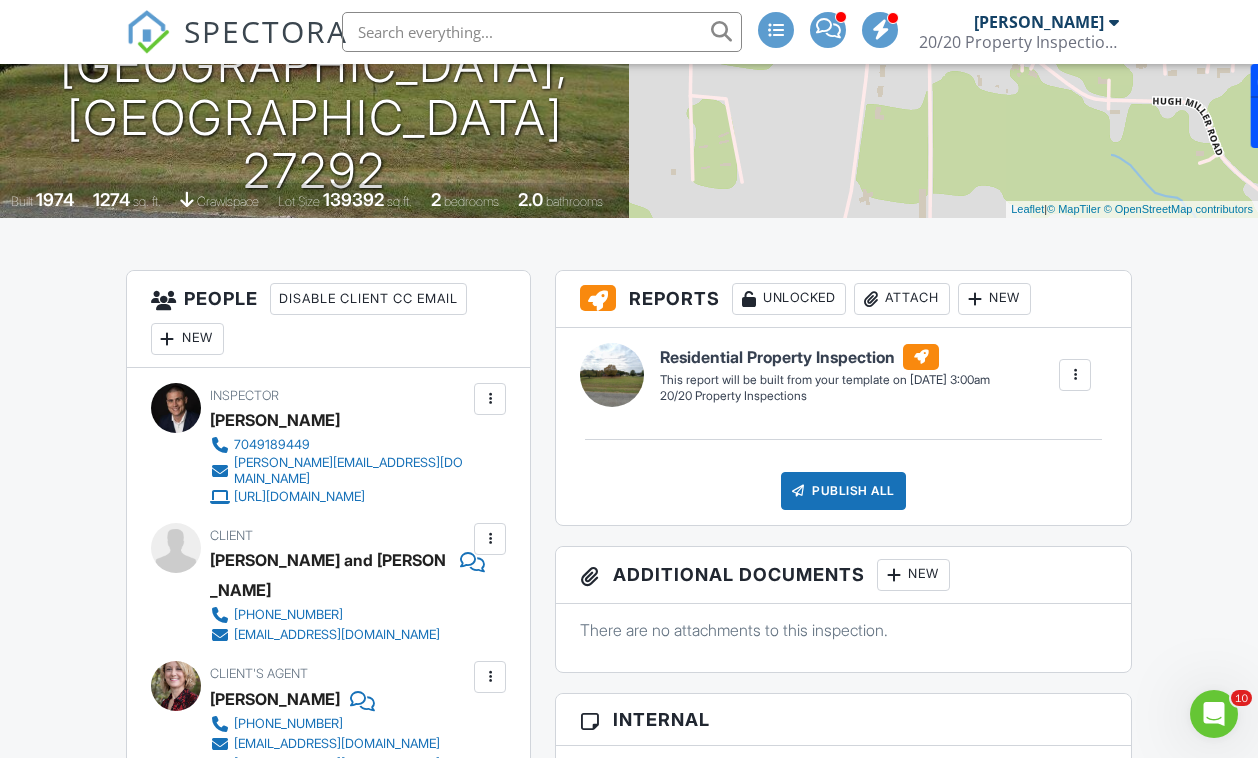 click at bounding box center [490, 539] 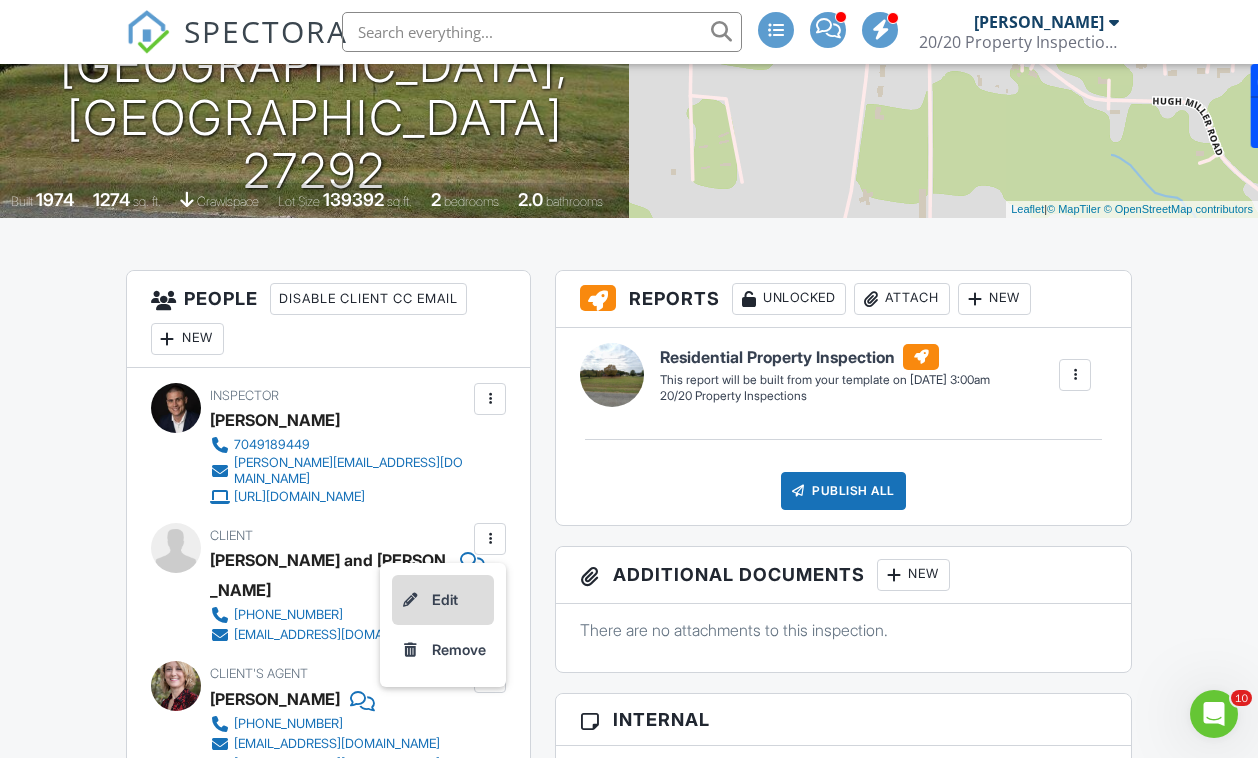 click on "Edit" at bounding box center (443, 600) 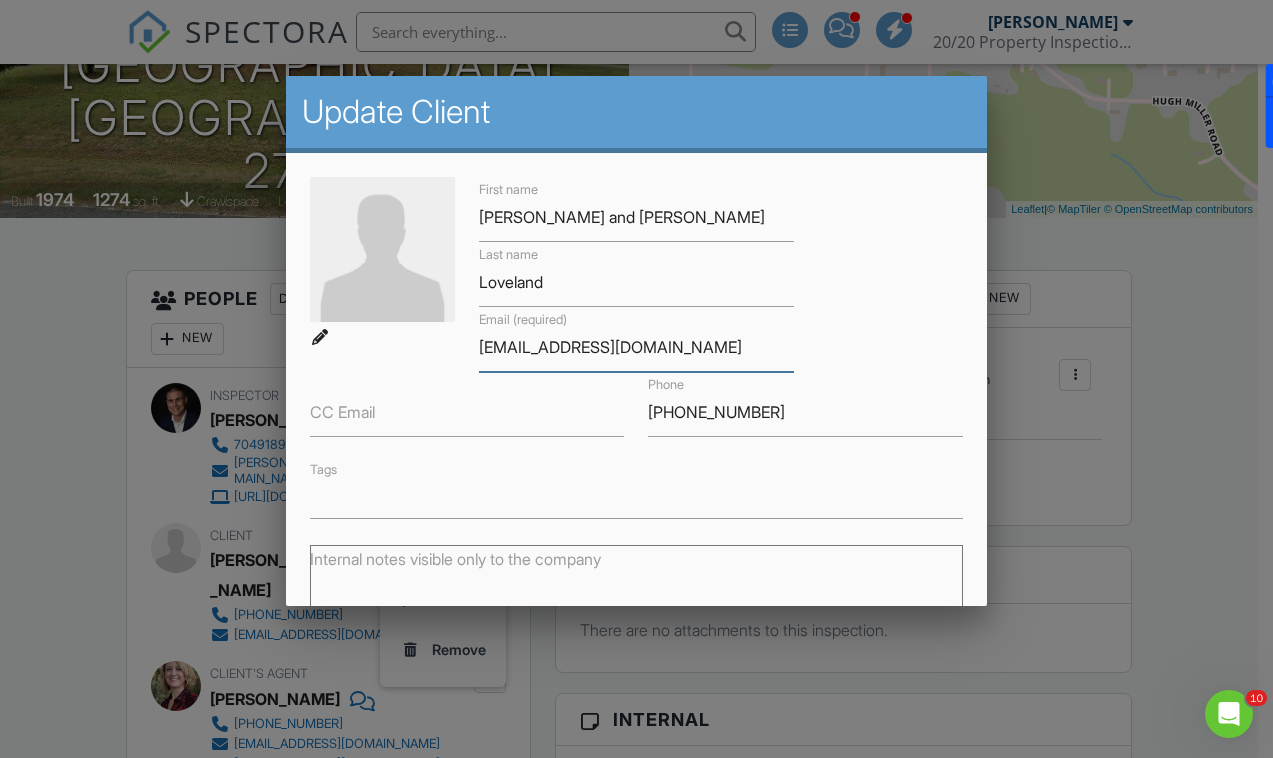 drag, startPoint x: 743, startPoint y: 344, endPoint x: 412, endPoint y: 401, distance: 335.872 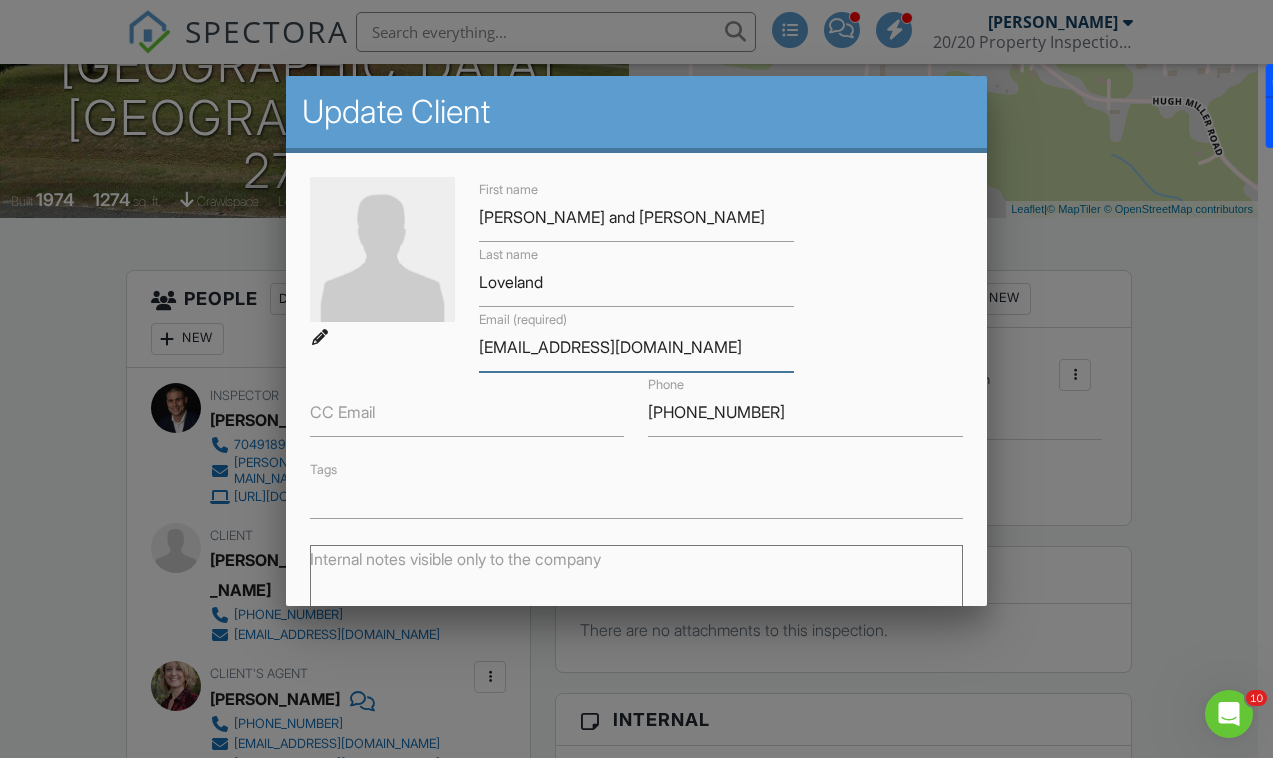 paste 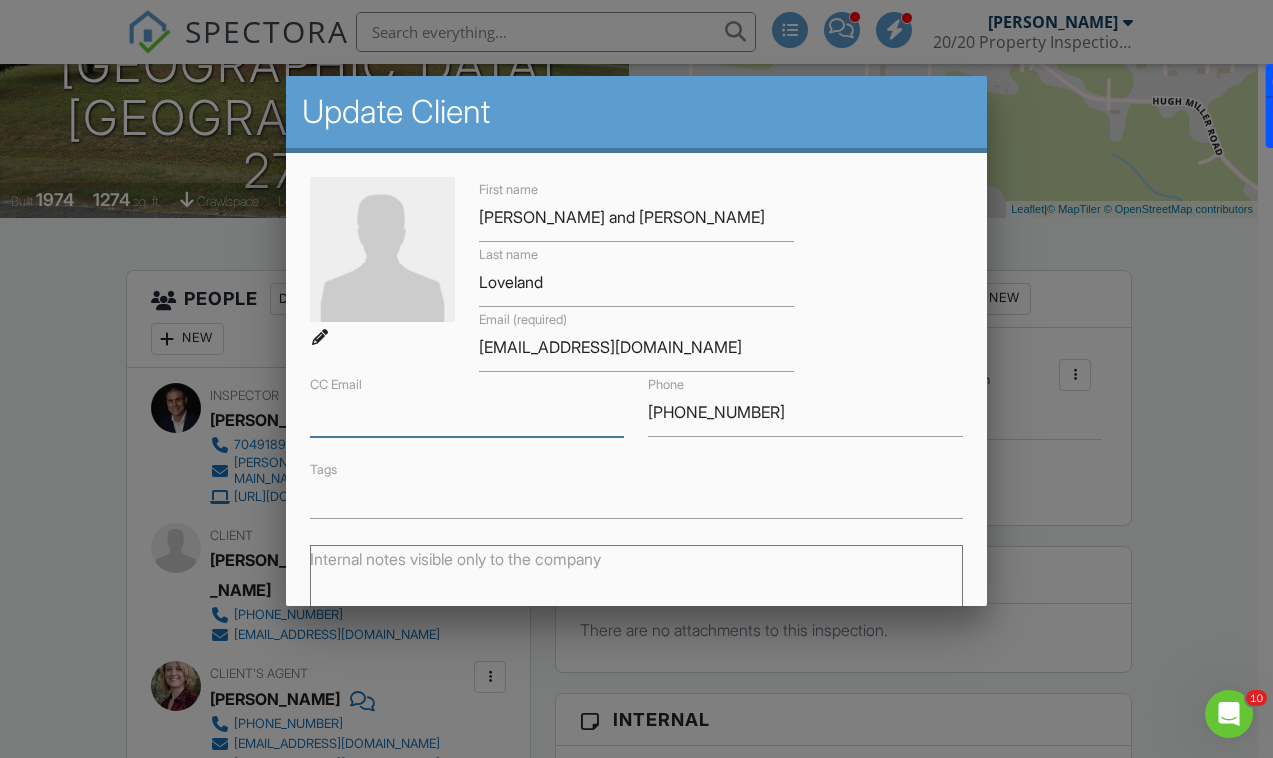 click on "CC Email" at bounding box center (467, 412) 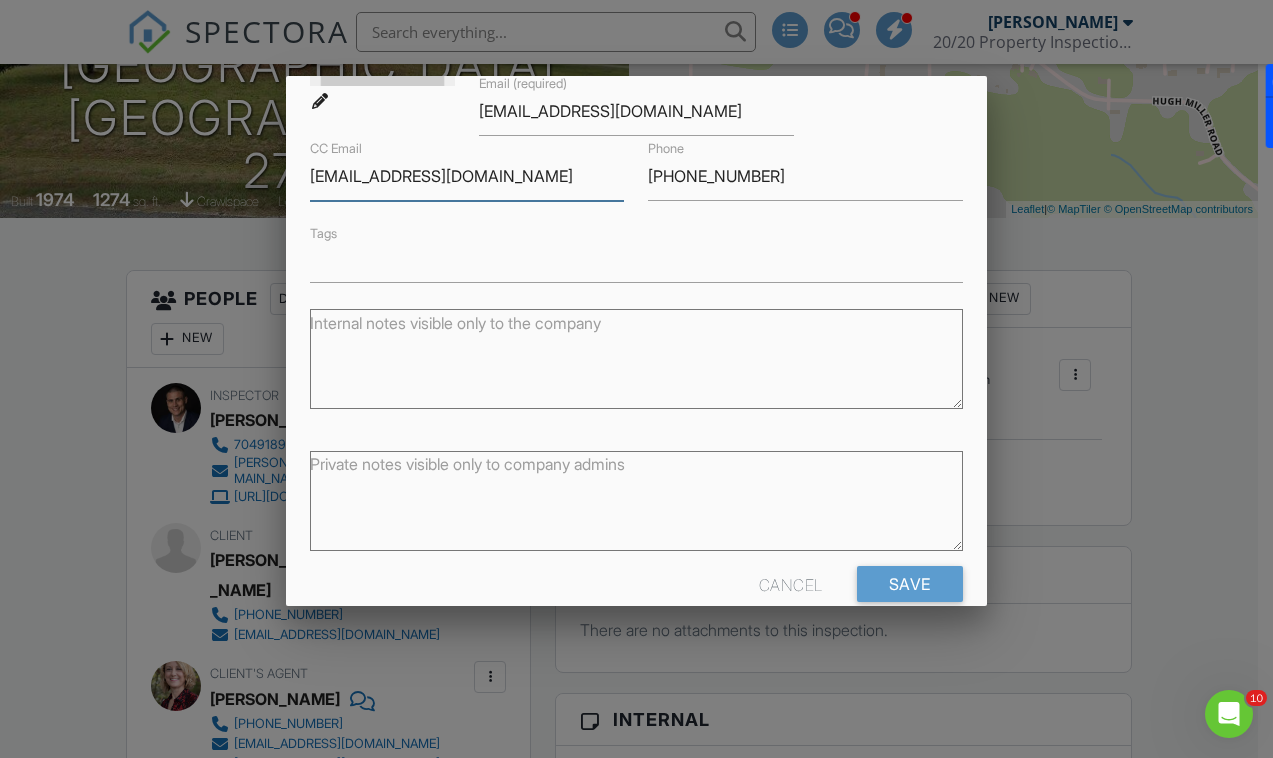 scroll, scrollTop: 271, scrollLeft: 0, axis: vertical 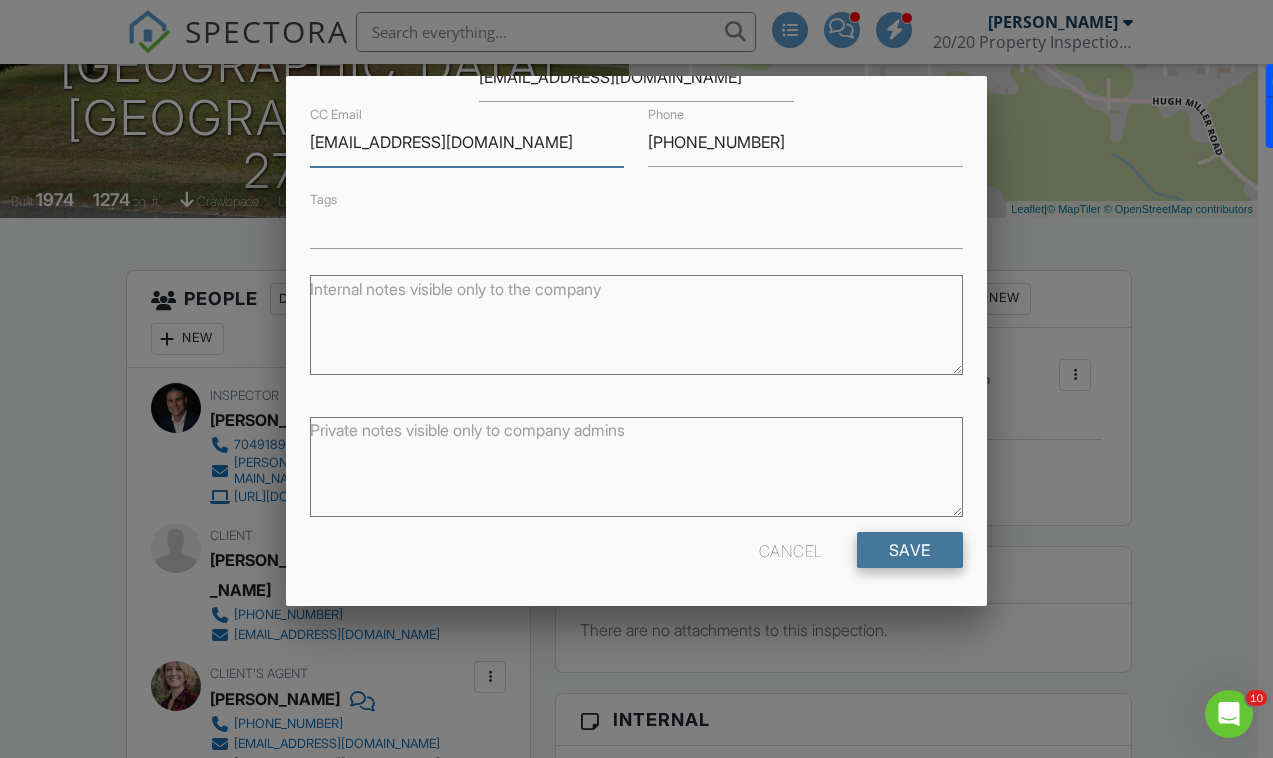 type on "kloveland02@gmail.com" 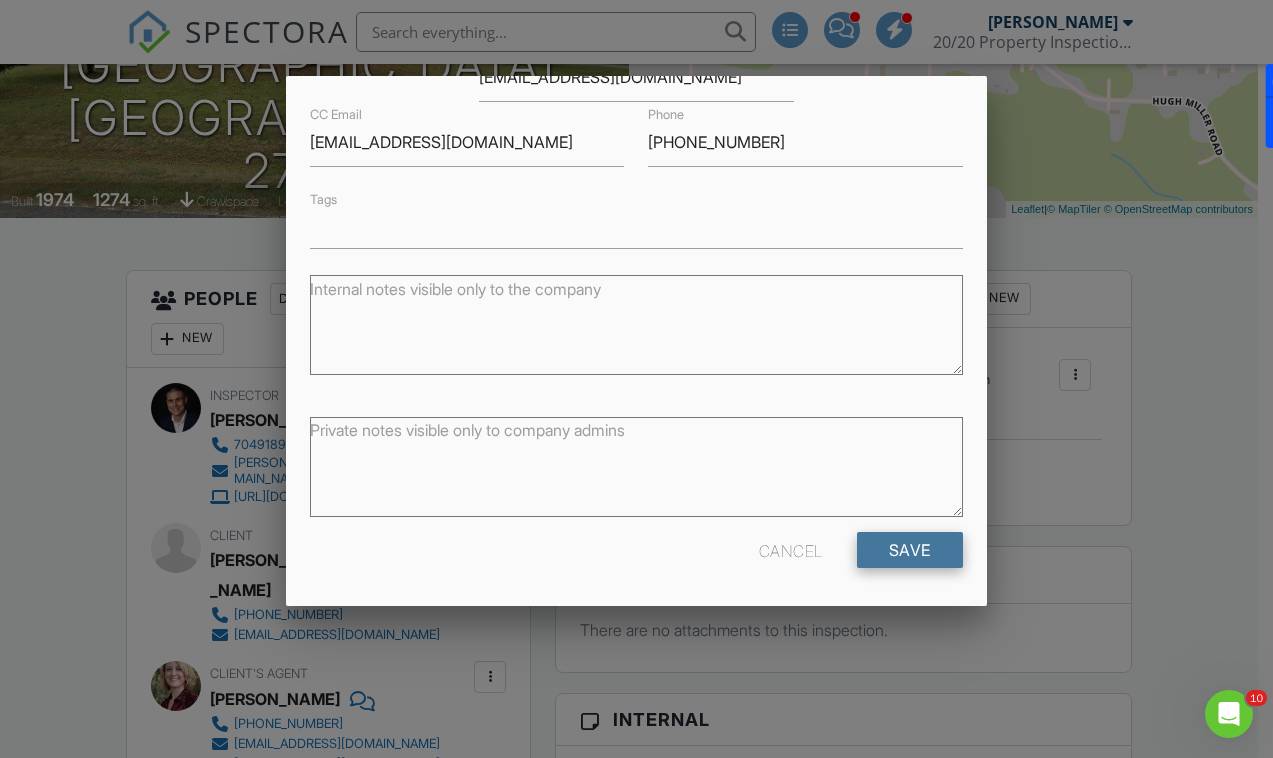 click on "Save" at bounding box center [910, 550] 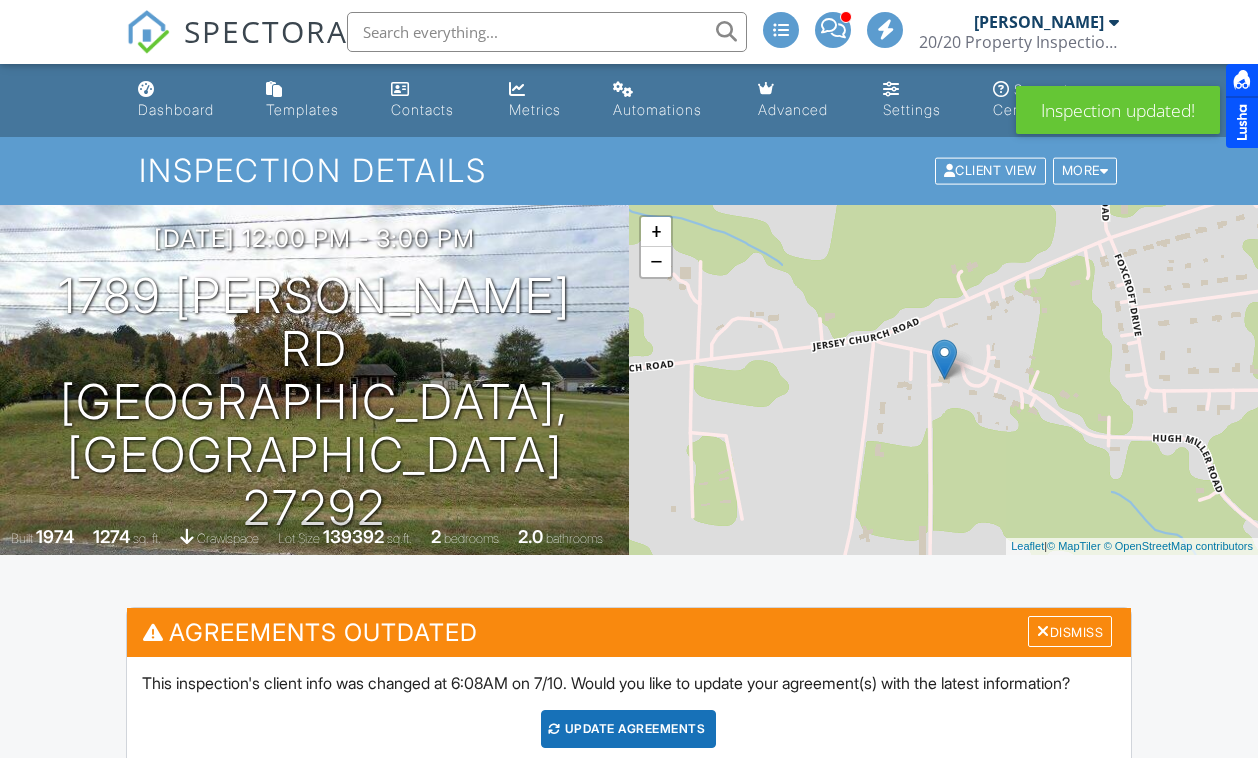 scroll, scrollTop: 435, scrollLeft: 0, axis: vertical 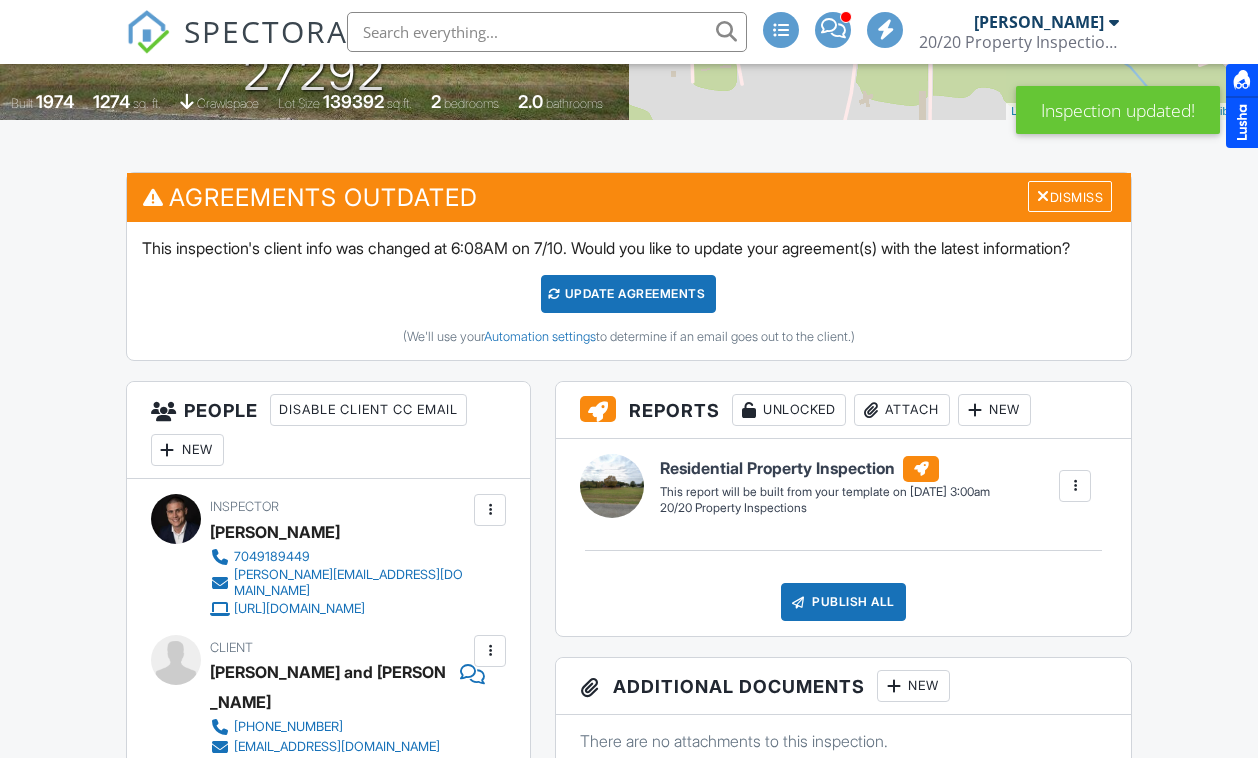 click on "Update Agreements" at bounding box center [628, 294] 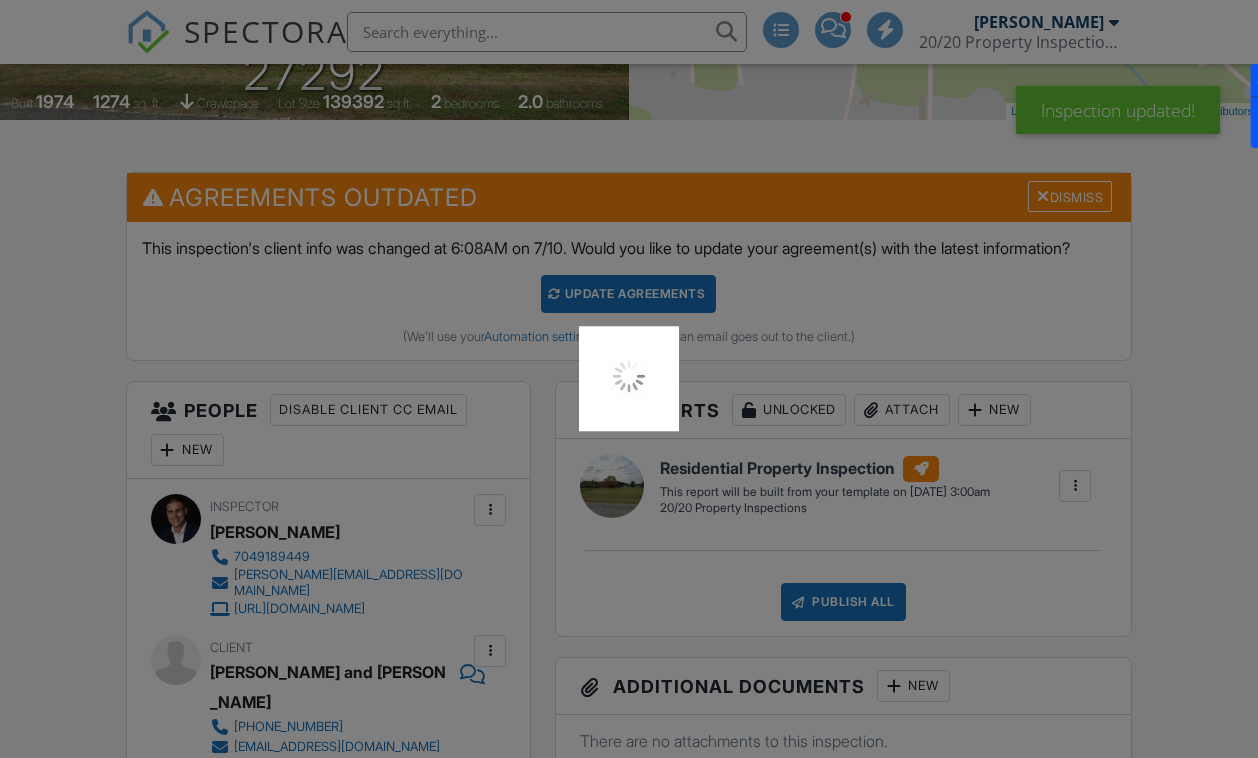 scroll, scrollTop: 0, scrollLeft: 0, axis: both 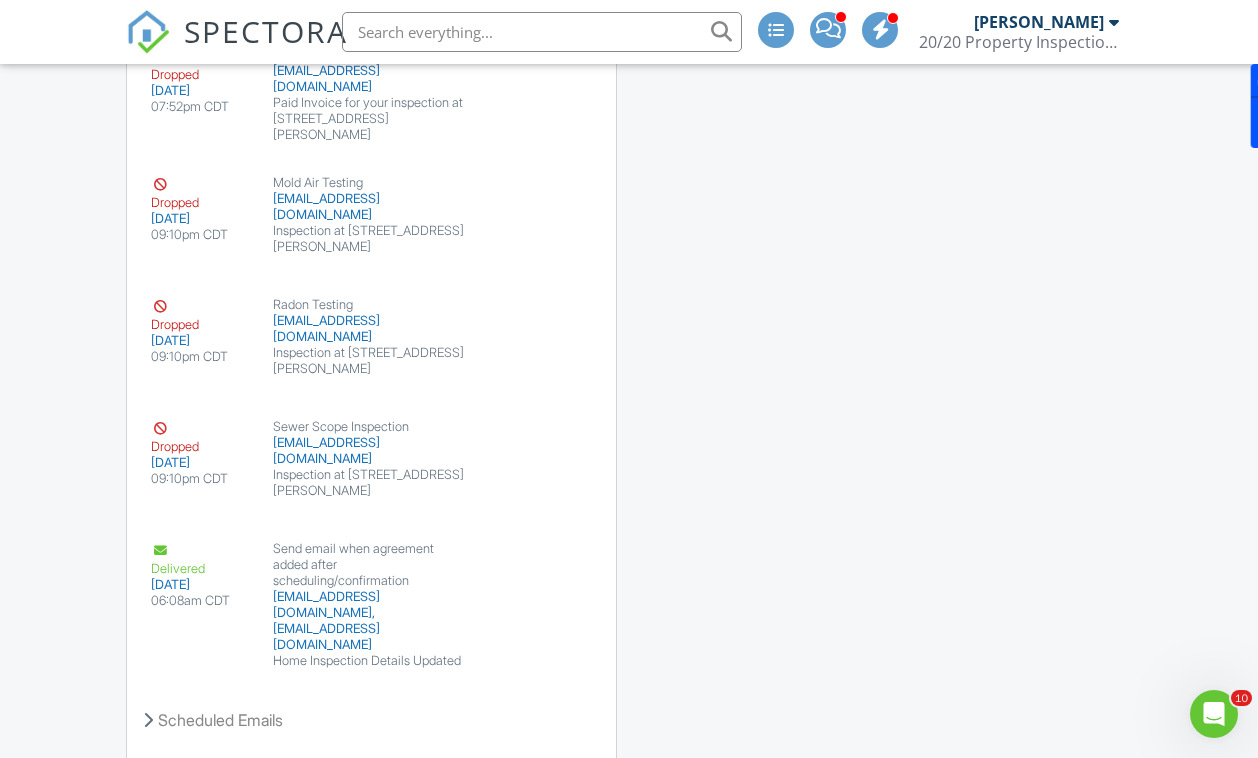 click on "SPECTORA" at bounding box center (266, 31) 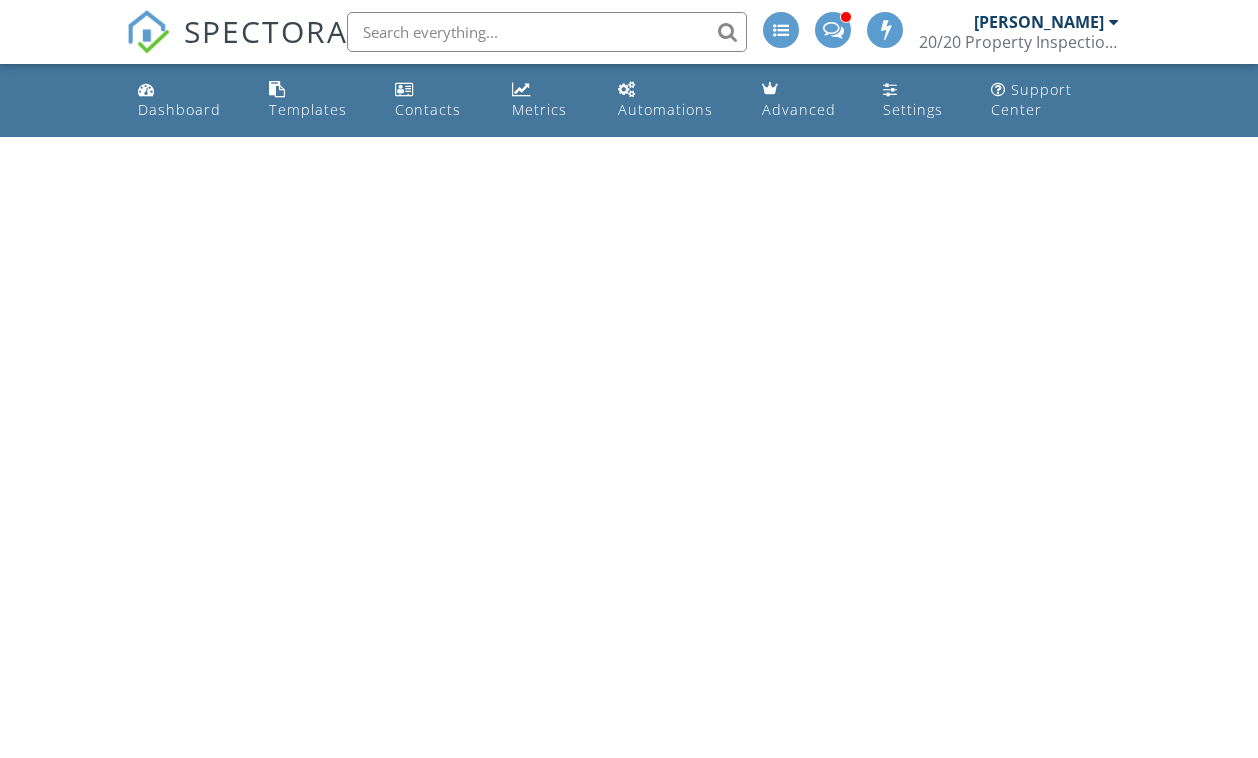 scroll, scrollTop: 0, scrollLeft: 0, axis: both 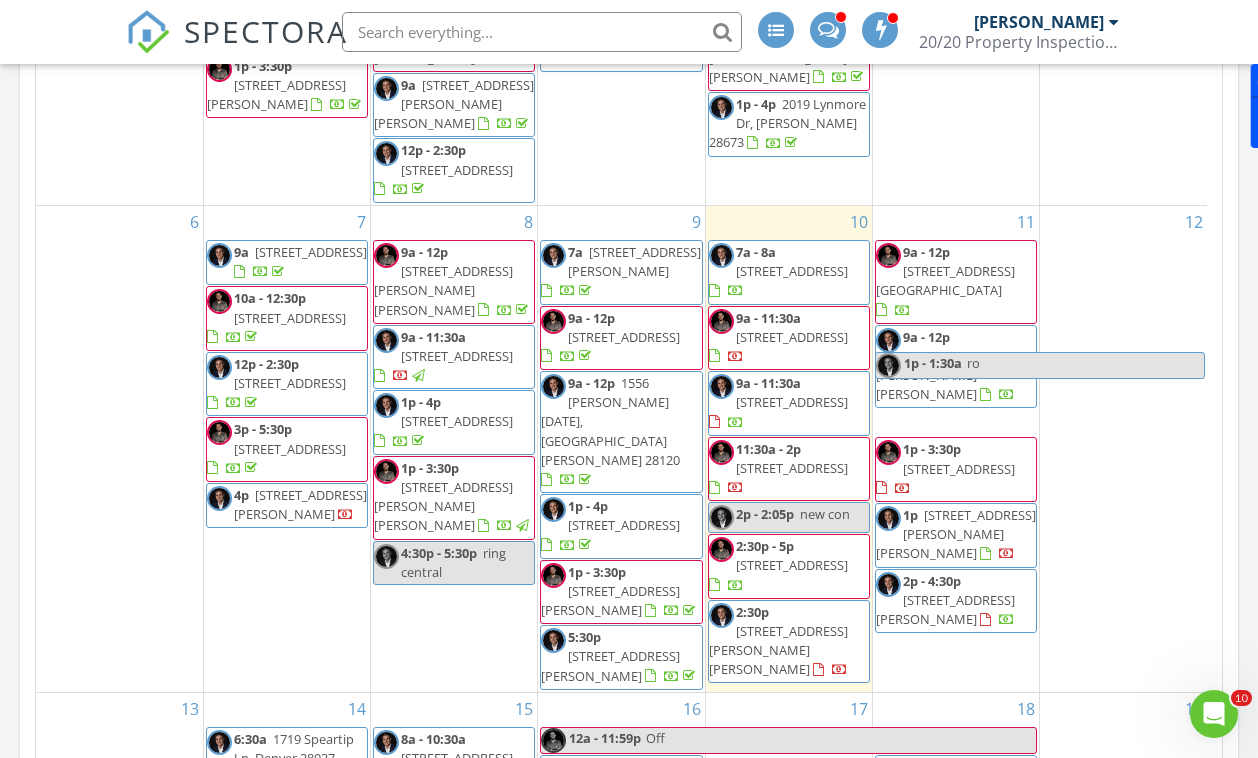 click on "new con" at bounding box center [825, 514] 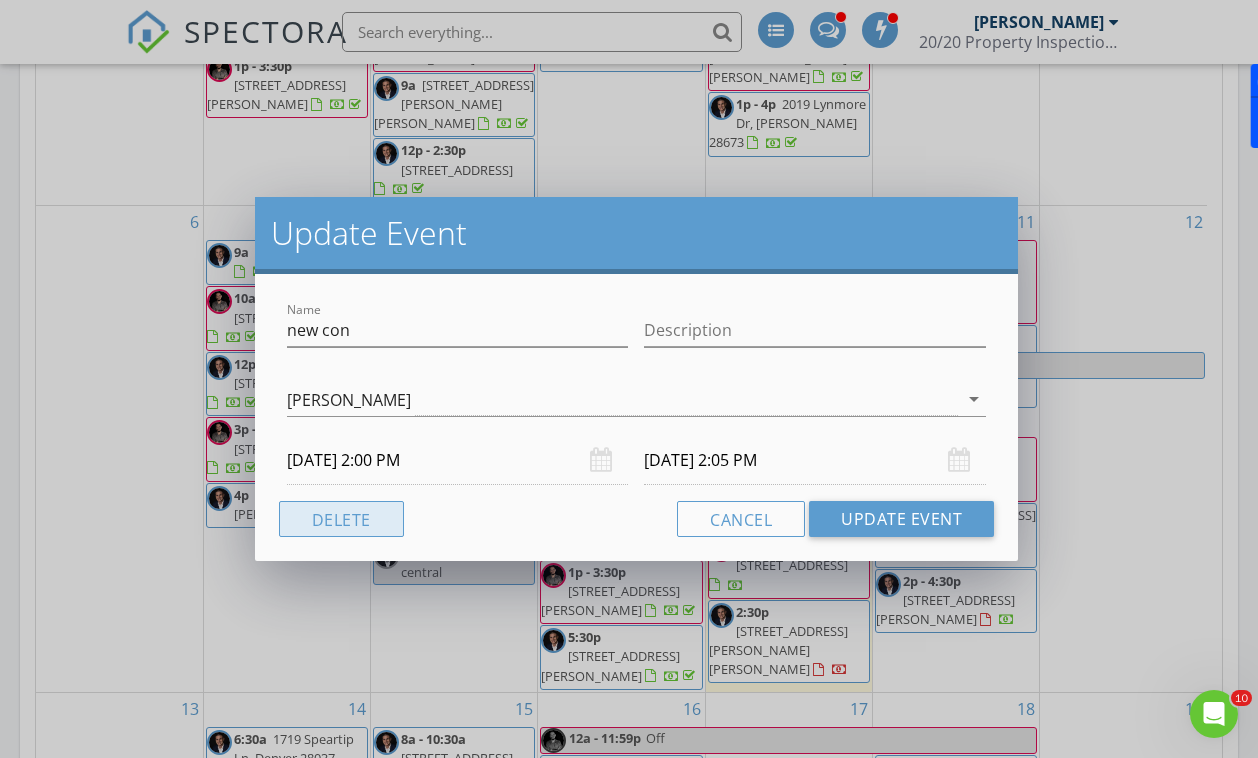 click on "Delete" at bounding box center (341, 519) 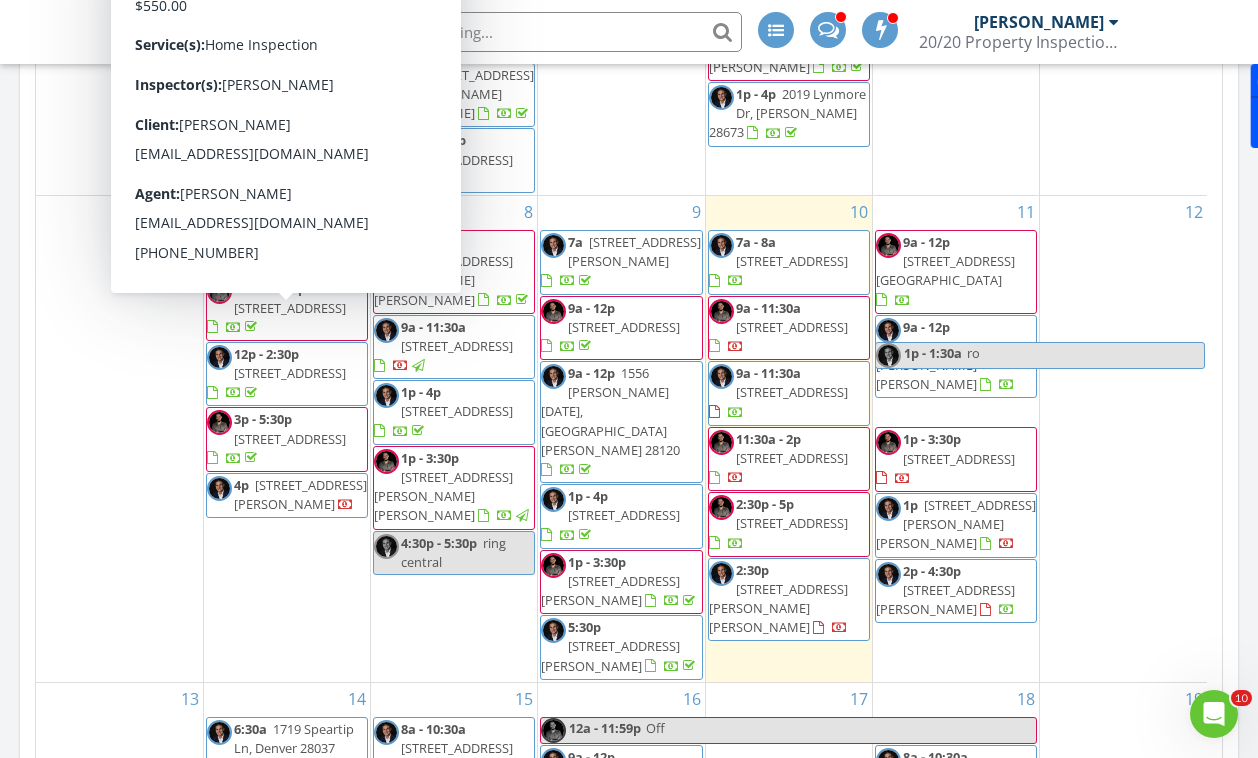 scroll, scrollTop: 151, scrollLeft: 0, axis: vertical 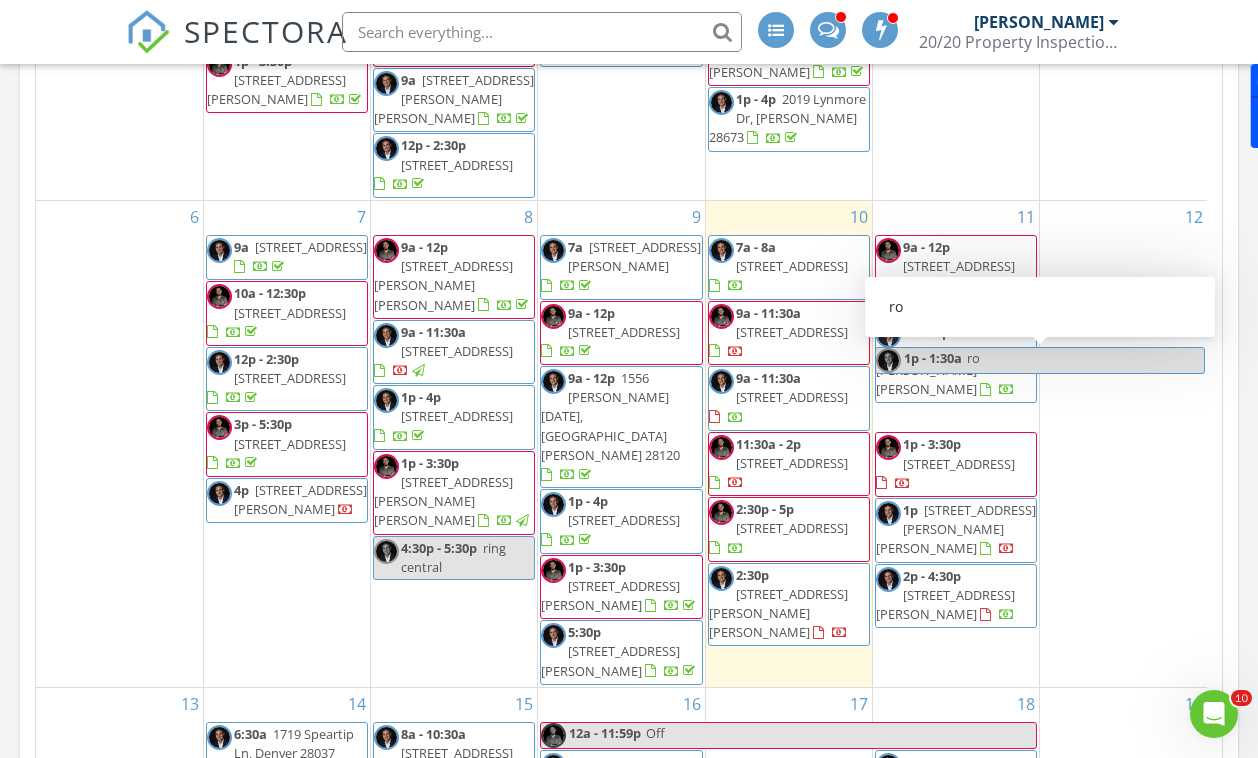 drag, startPoint x: 1037, startPoint y: 533, endPoint x: 955, endPoint y: 356, distance: 195.07178 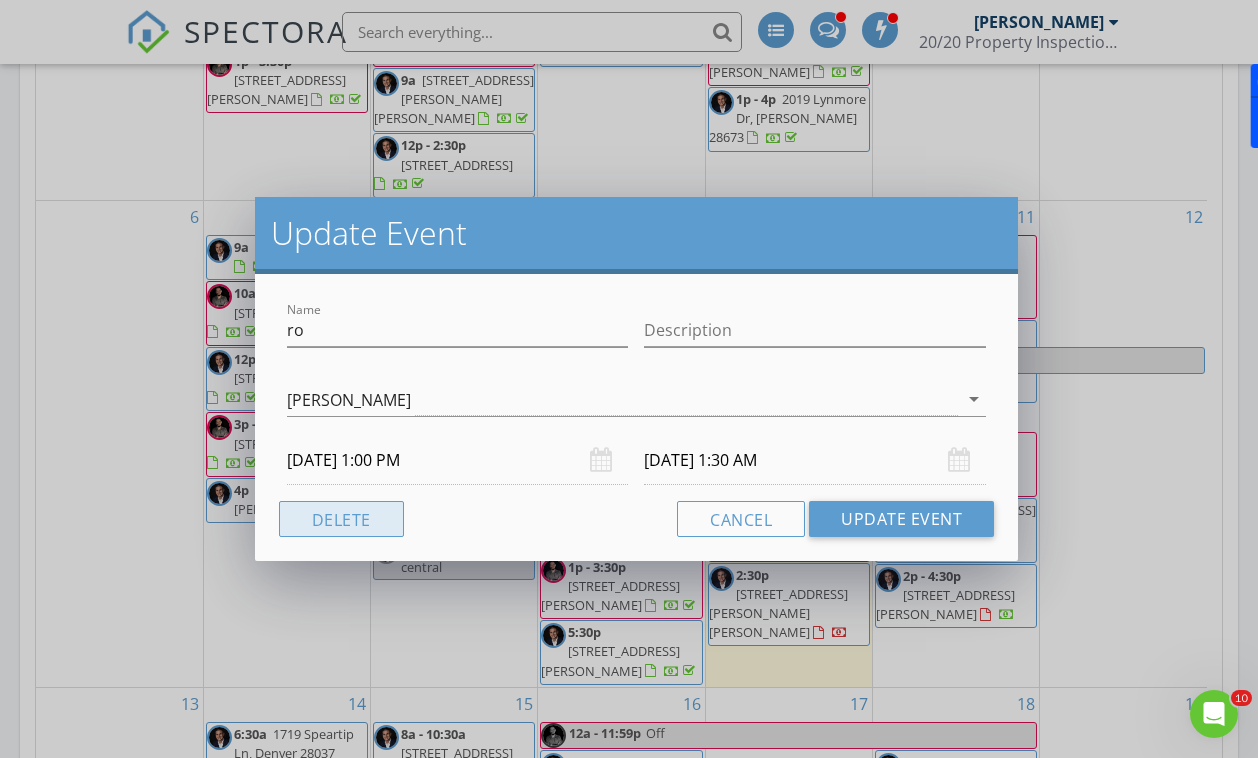 click on "Delete" at bounding box center (341, 519) 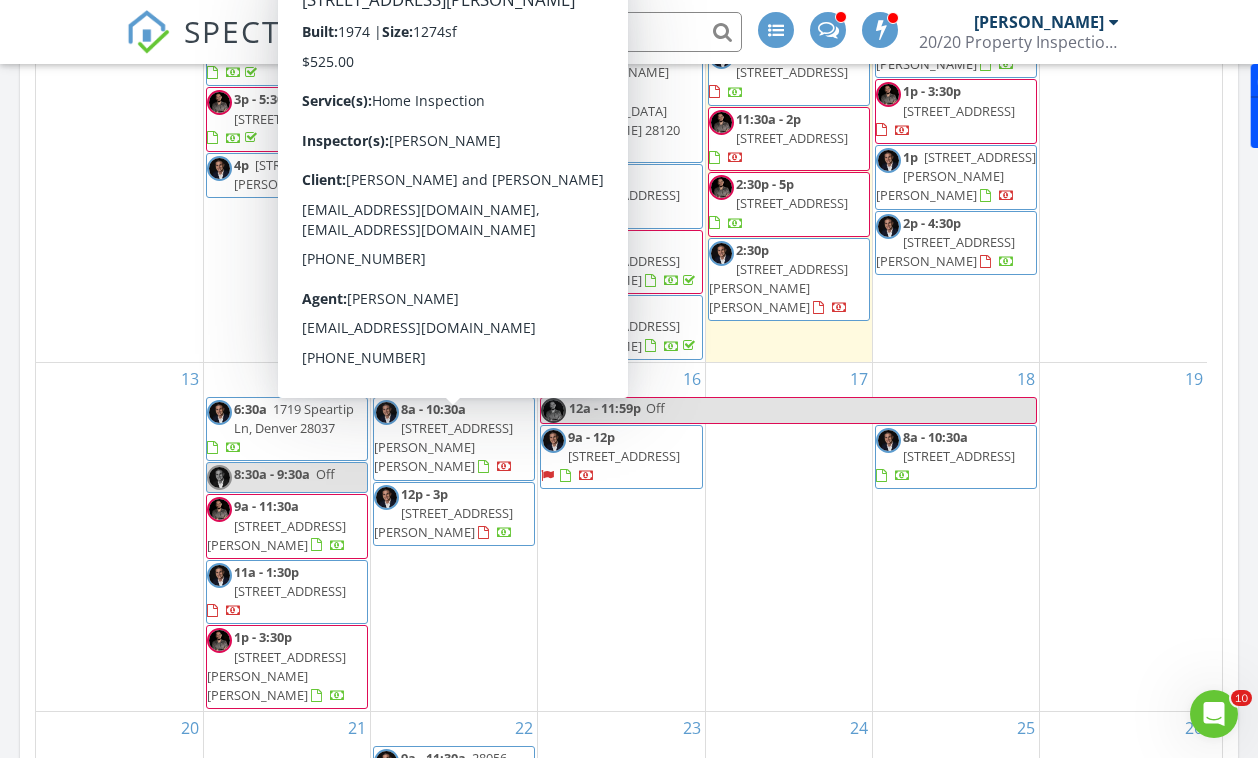 scroll, scrollTop: 473, scrollLeft: 0, axis: vertical 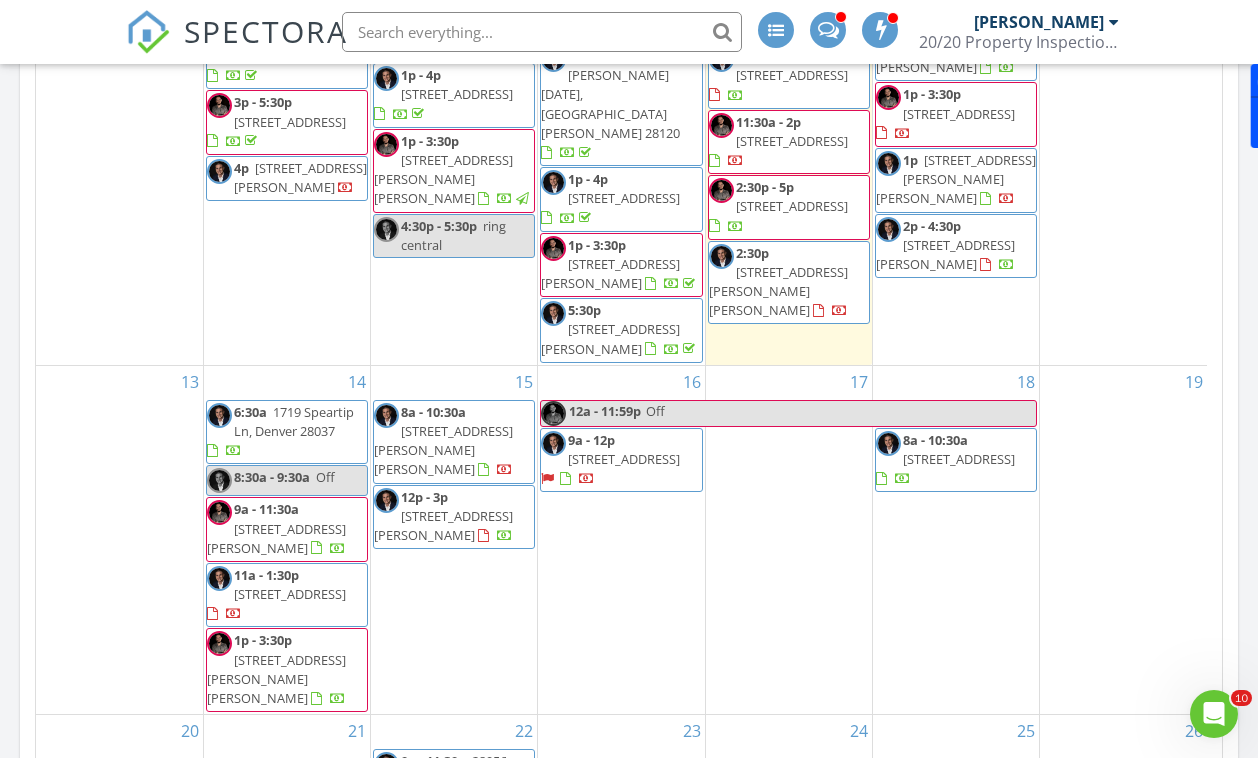 click on "28056 ruby dixon c, Gastonia 28056" at bounding box center (444, 780) 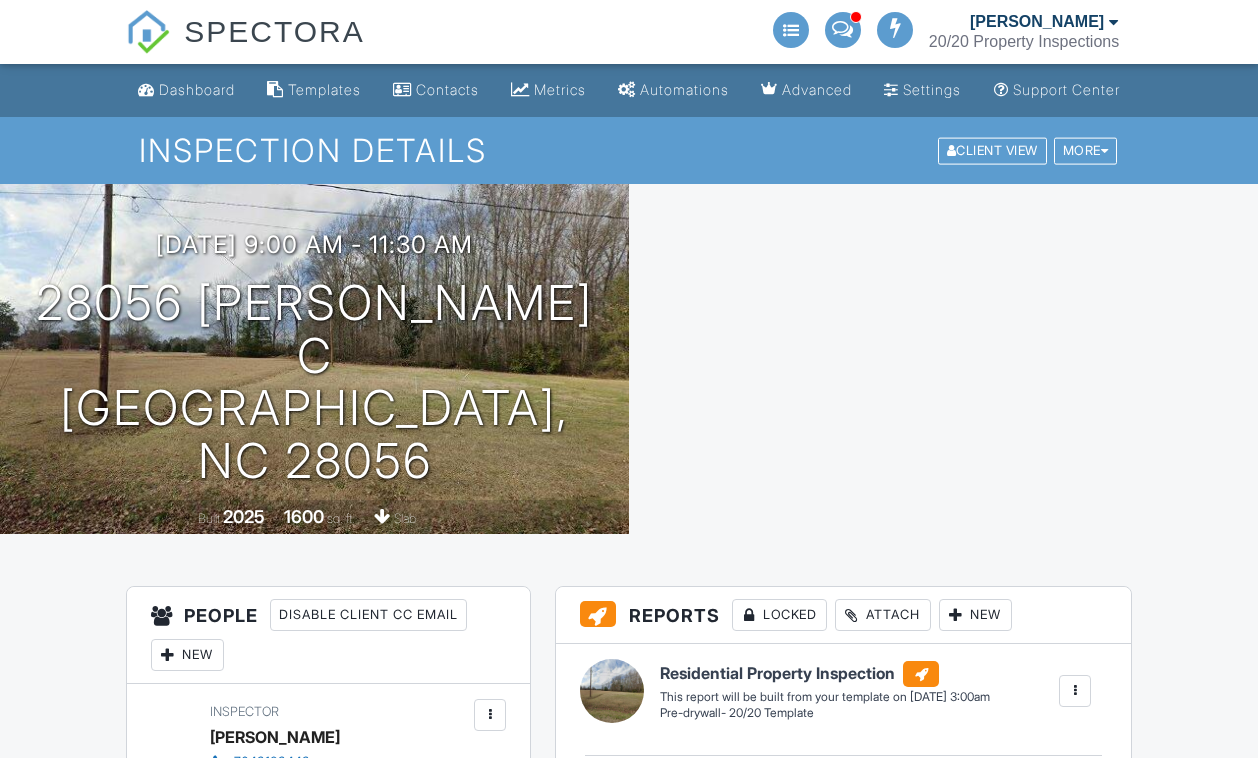 scroll, scrollTop: 0, scrollLeft: 0, axis: both 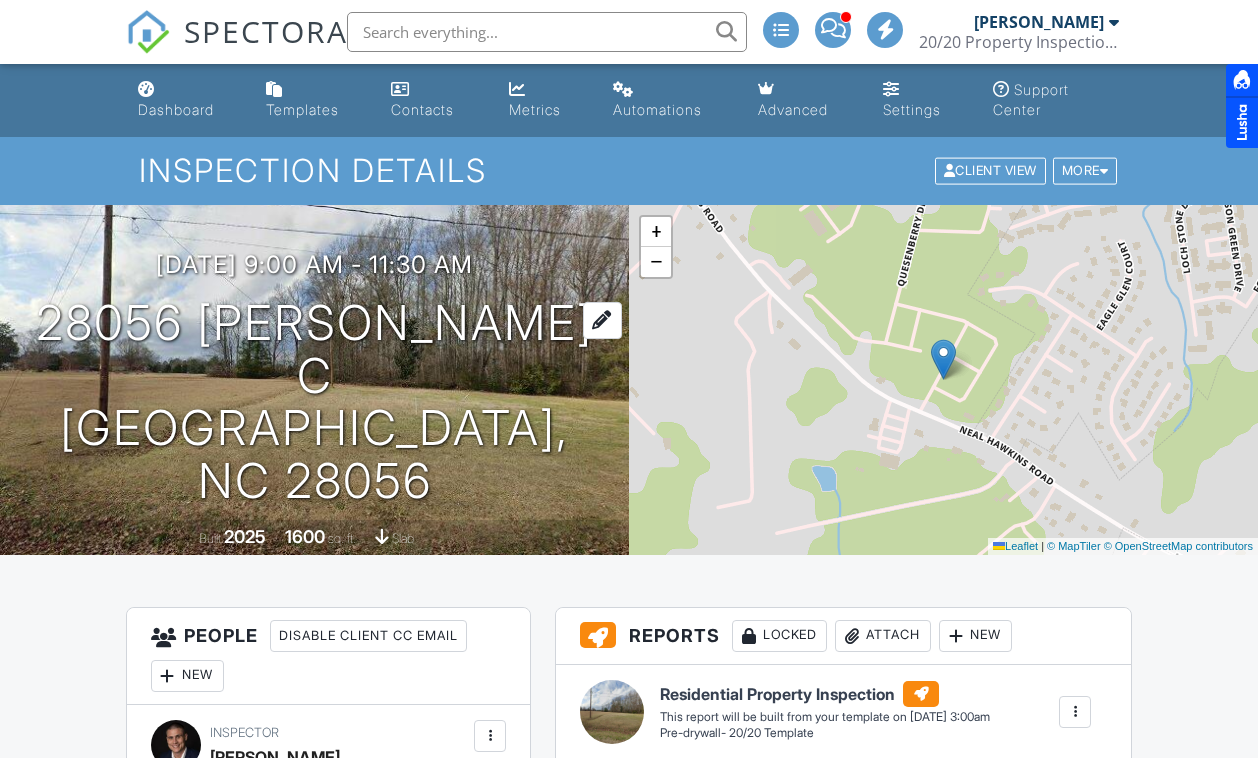 click on "28056 [PERSON_NAME] c
[GEOGRAPHIC_DATA], NC 28056" at bounding box center (314, 402) 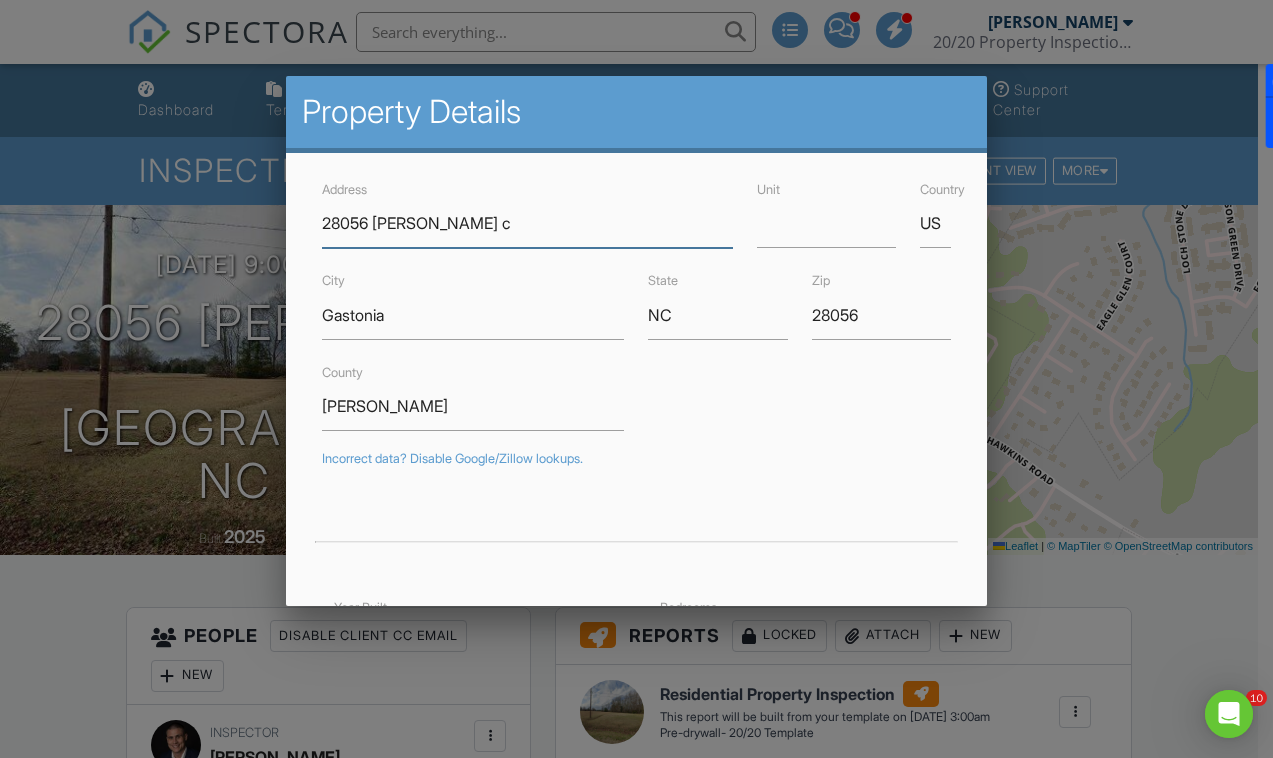 scroll, scrollTop: 0, scrollLeft: 0, axis: both 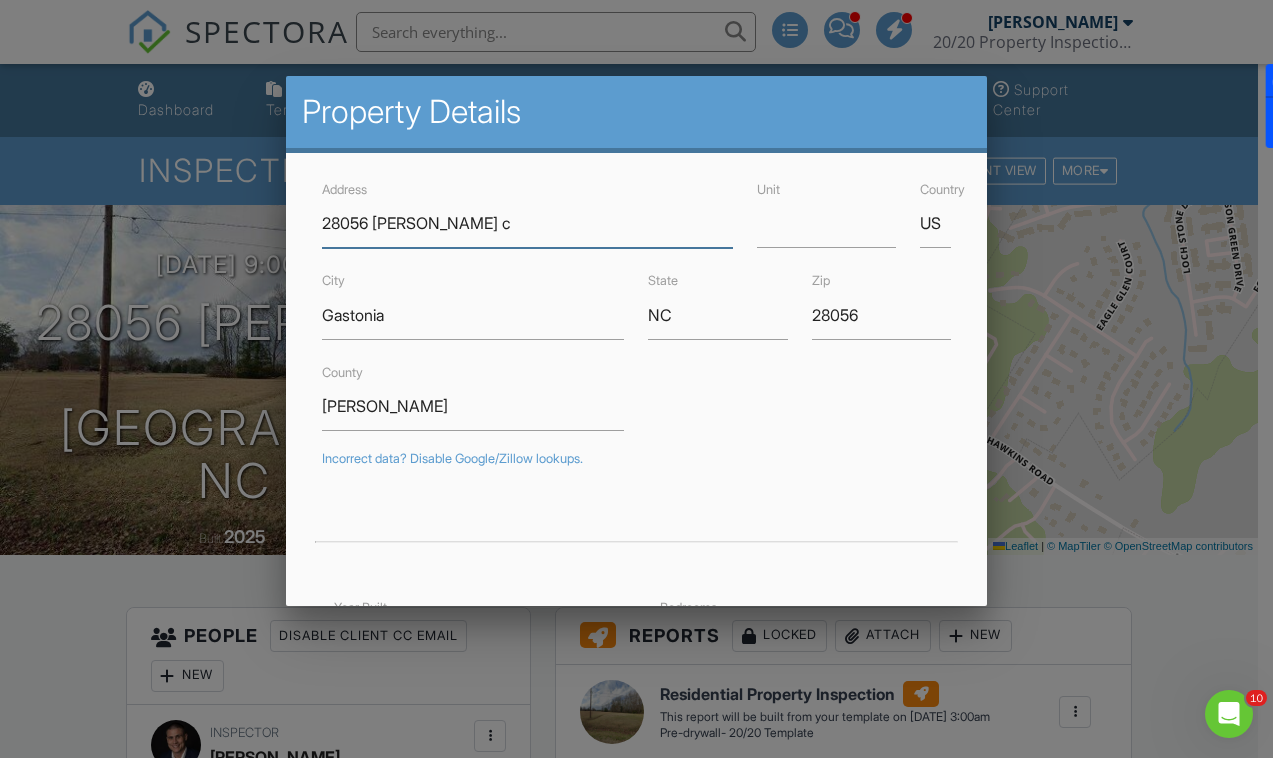 paste on "541 Ruby Dixon Crossing Drive, Gastonia, NC 28056" 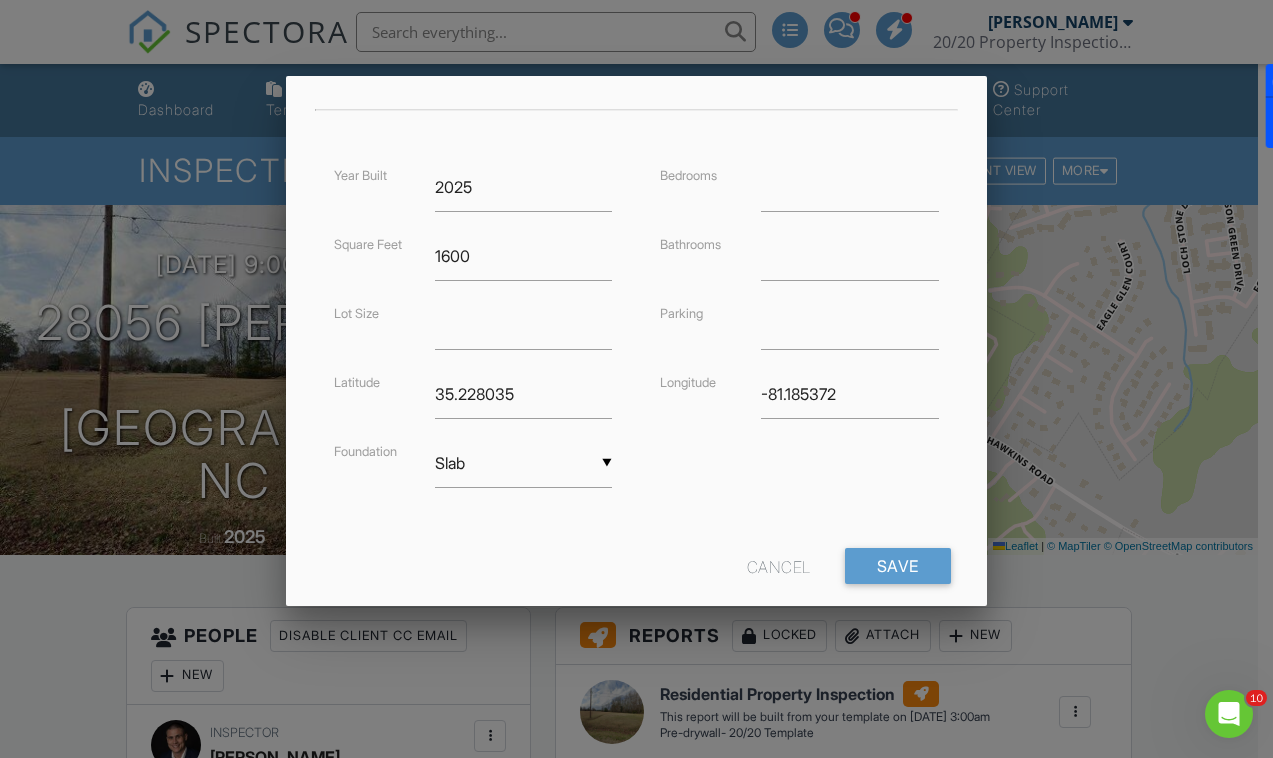 scroll, scrollTop: 469, scrollLeft: 0, axis: vertical 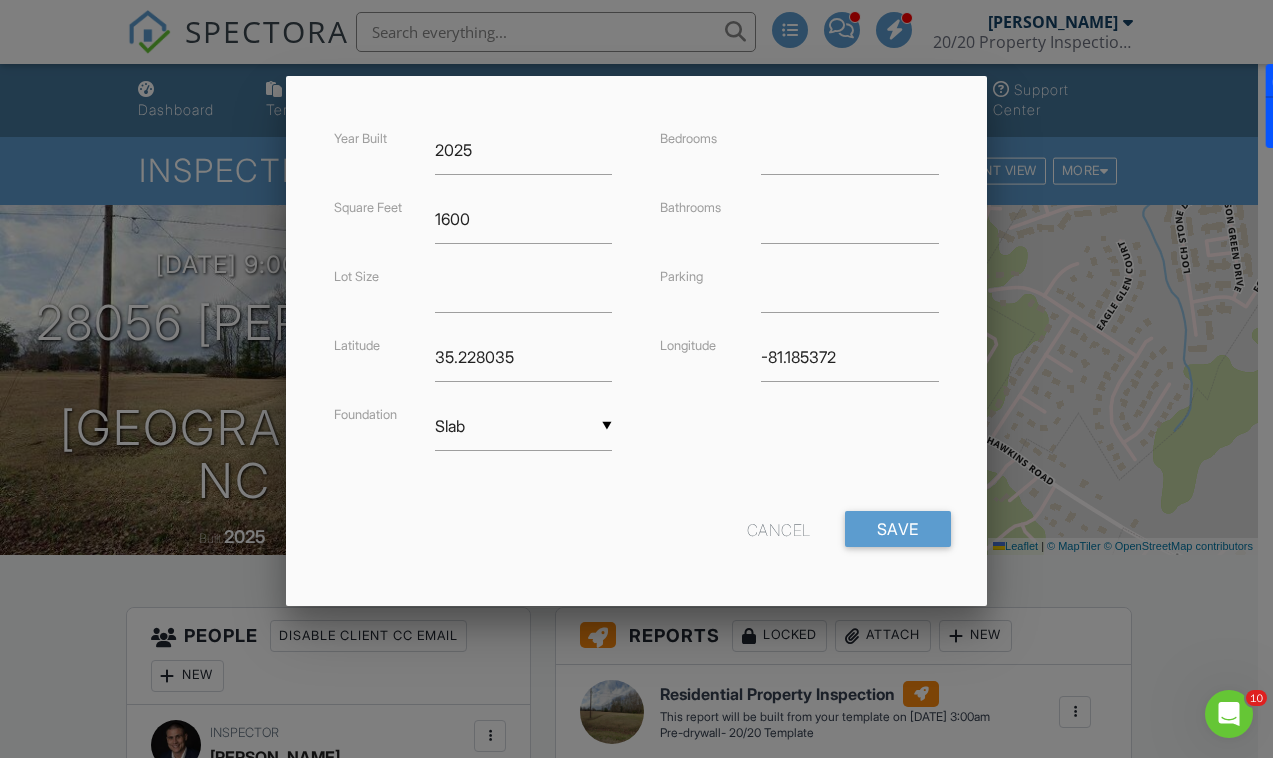 type on "[STREET_ADDRESS][PERSON_NAME]" 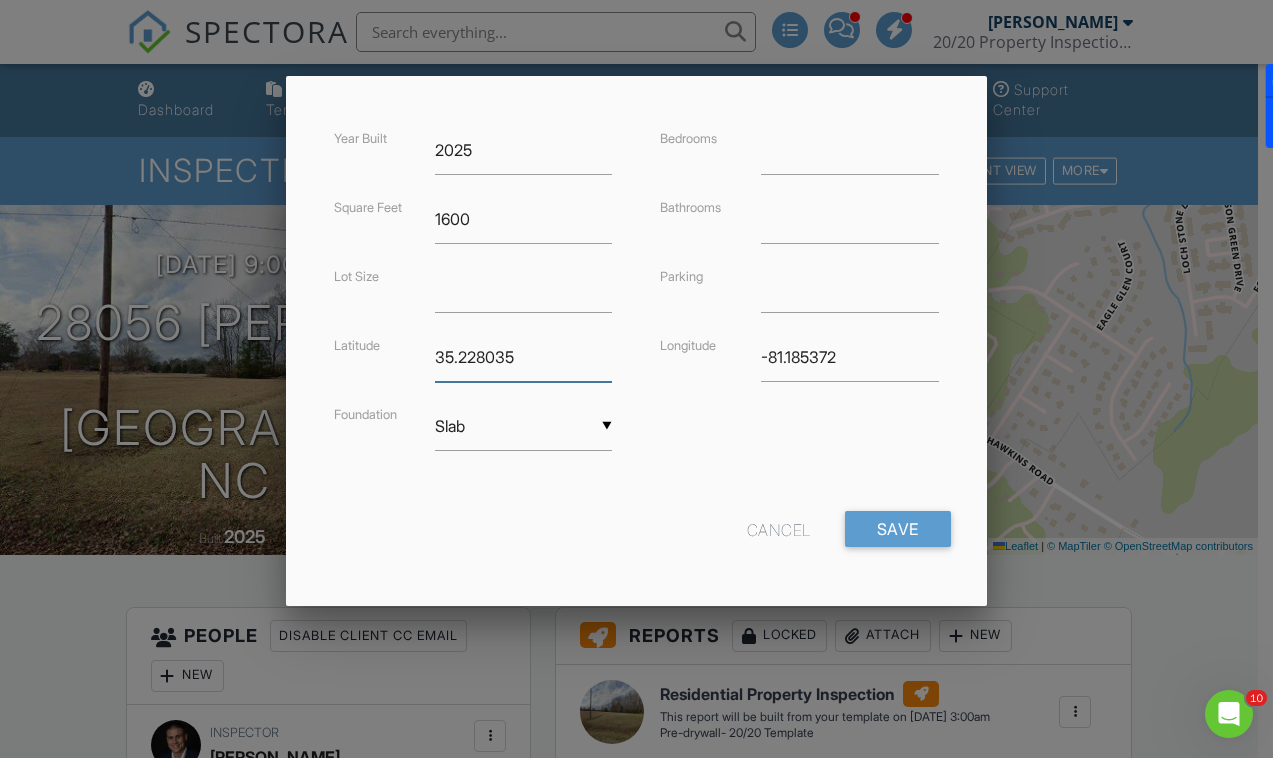 click on "35.228035" at bounding box center (523, 357) 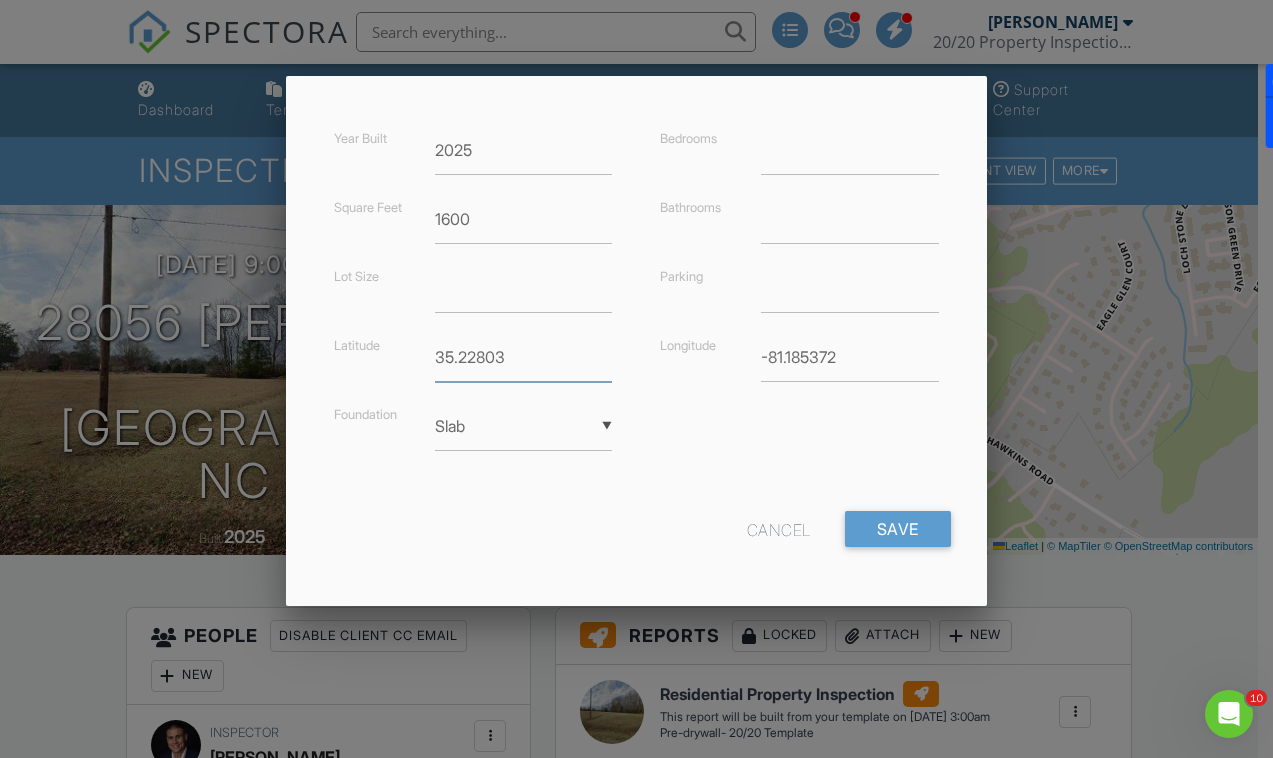 type on "35.2278556" 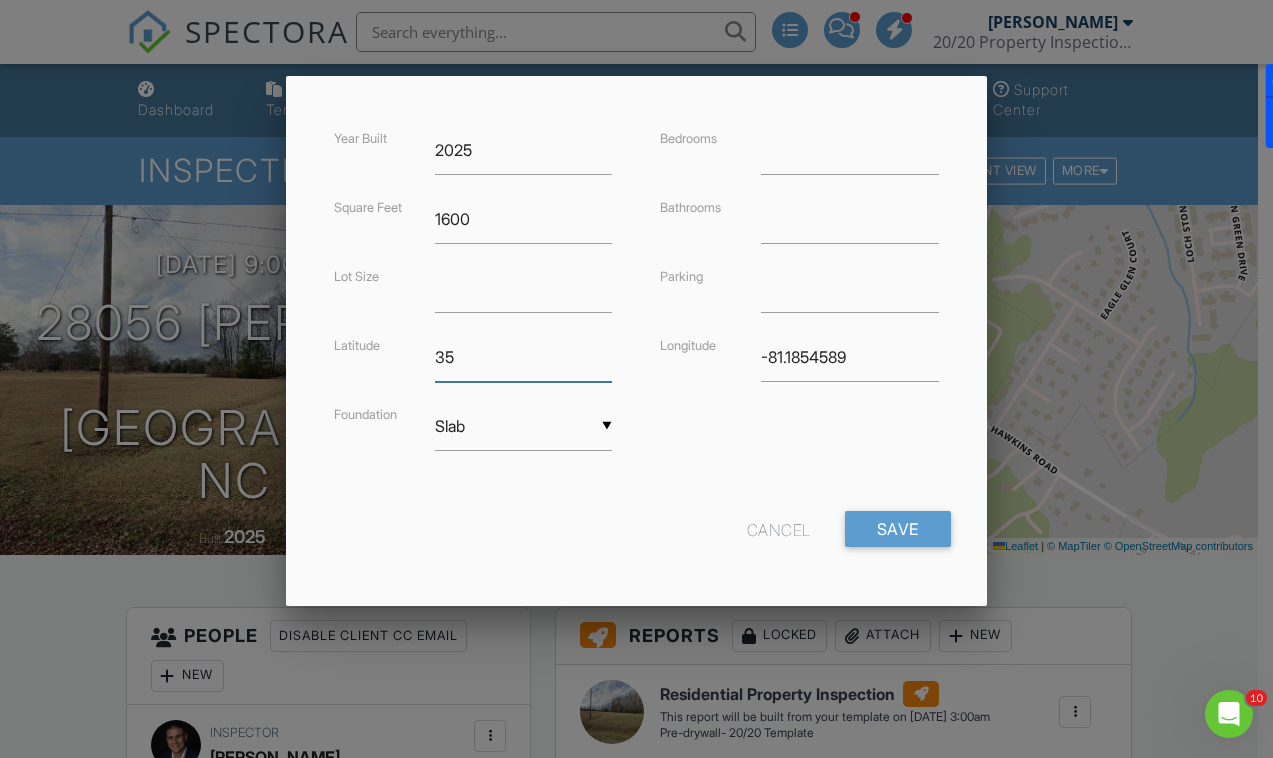 type on "3" 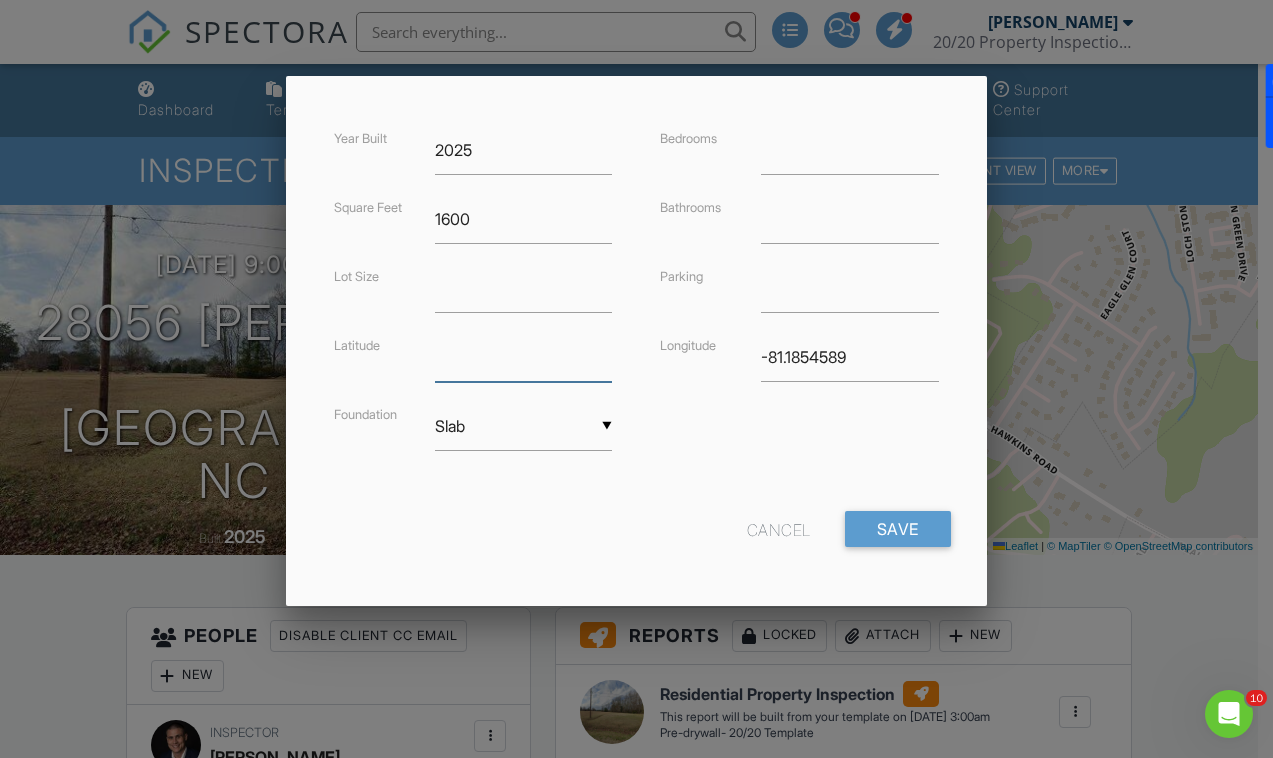 type 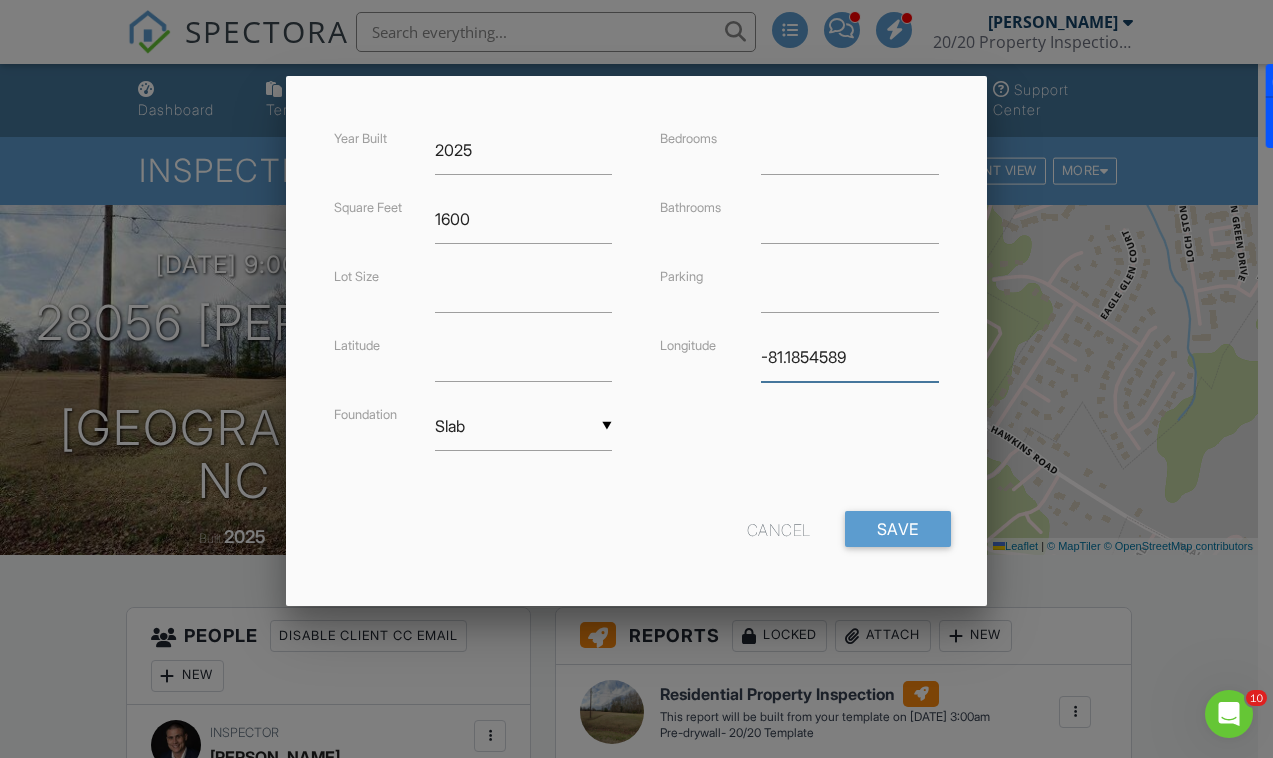 click on "-81.1854589" at bounding box center [849, 357] 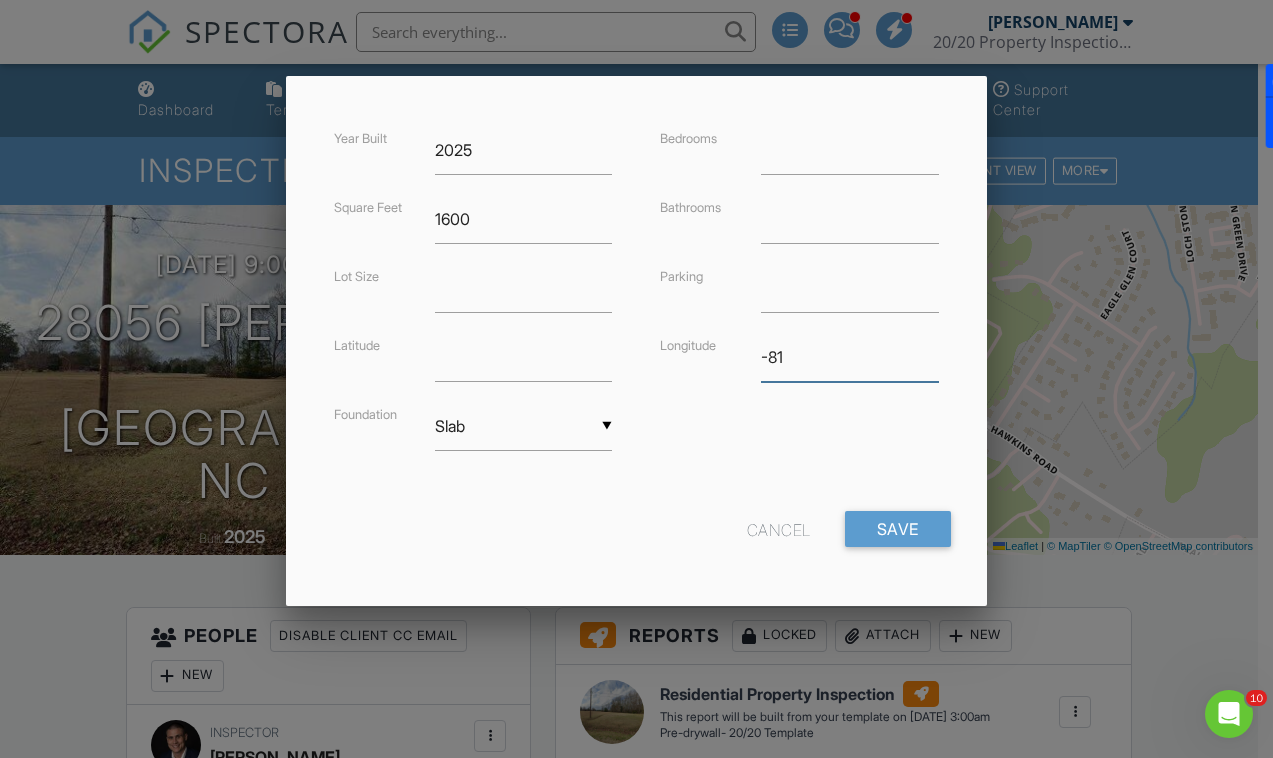 type on "-8" 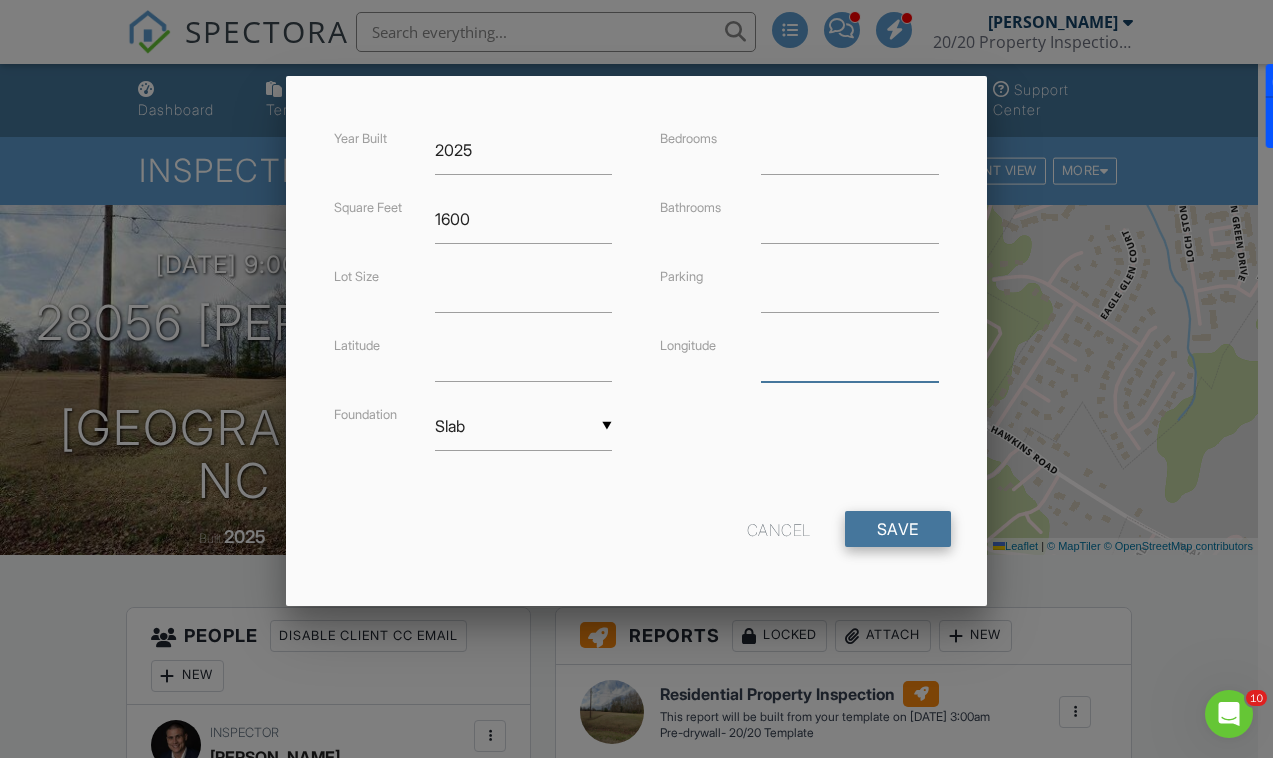 type 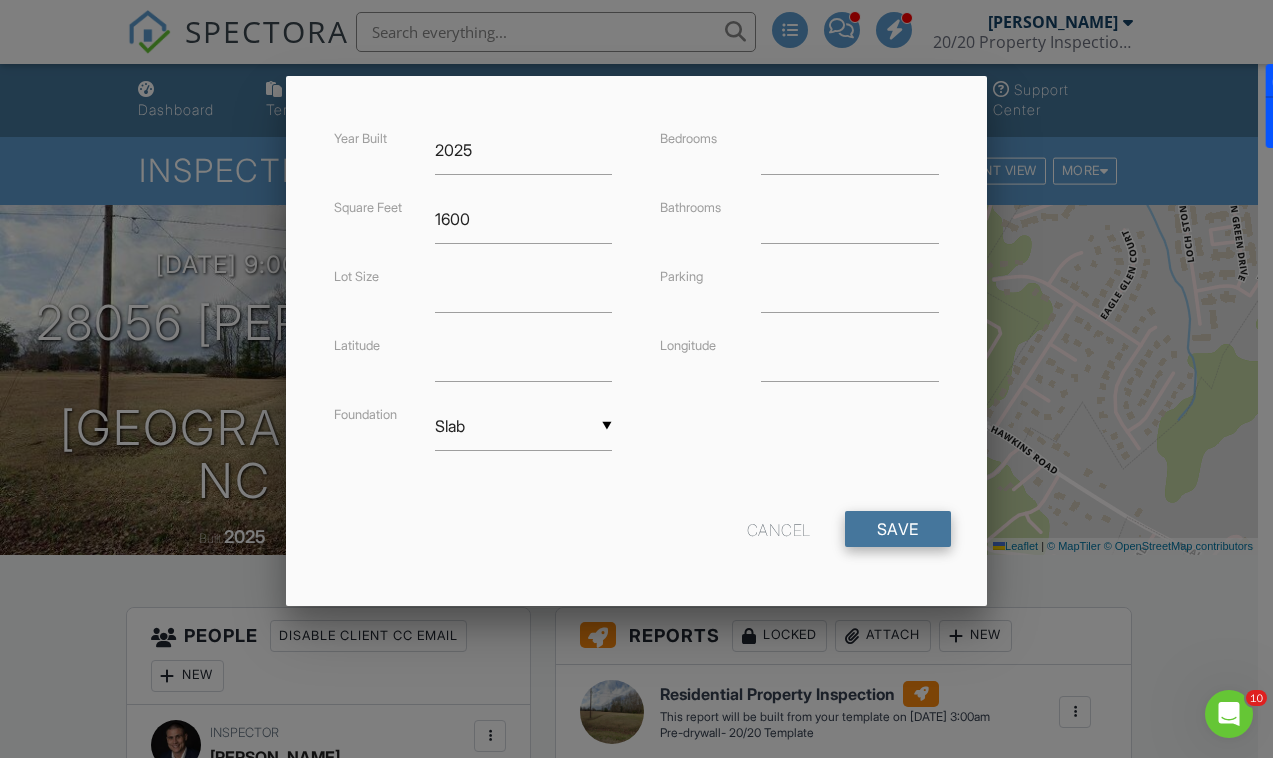 click on "Save" at bounding box center [898, 529] 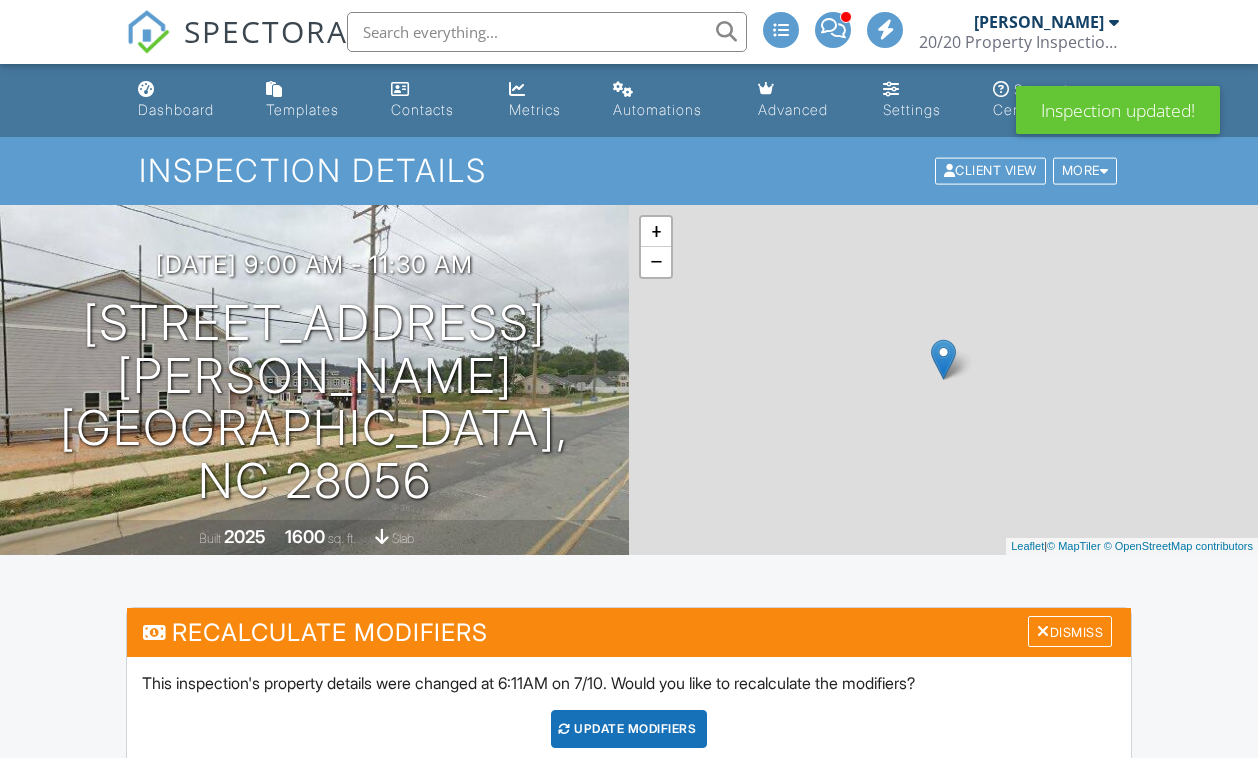 scroll, scrollTop: 0, scrollLeft: 0, axis: both 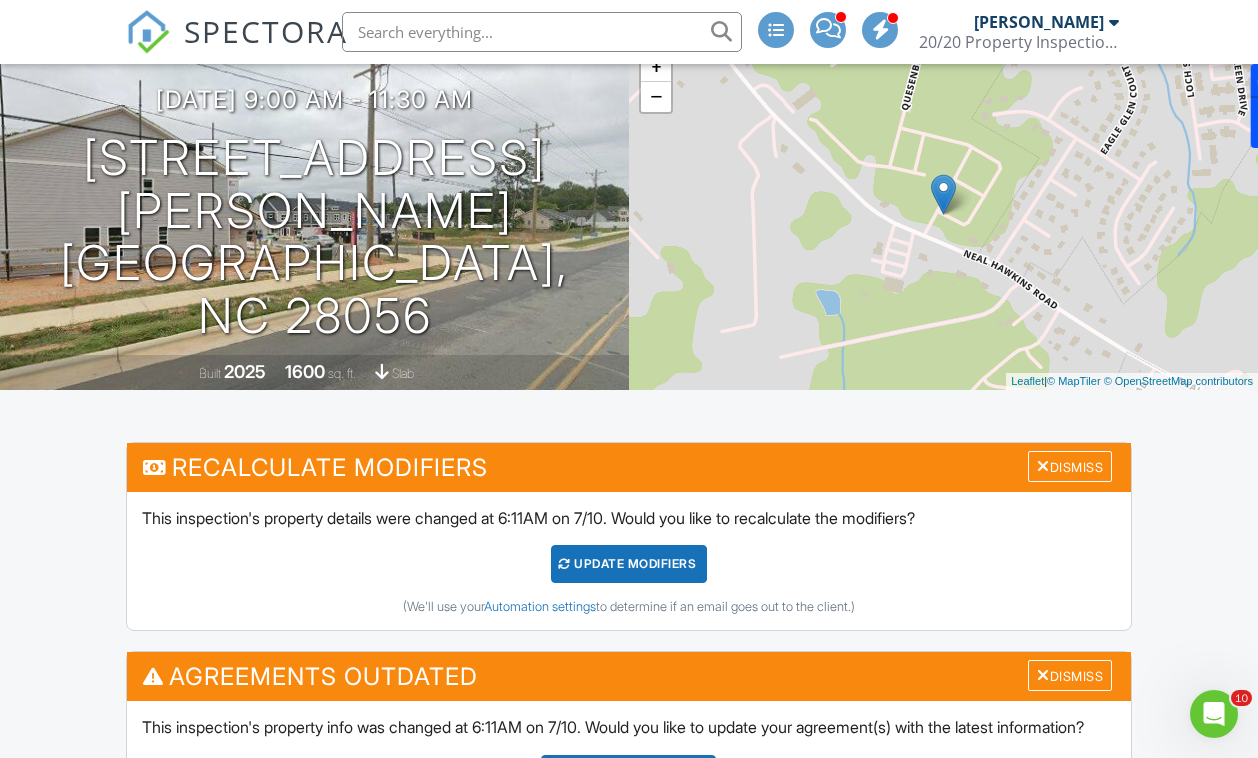 click on "UPDATE Modifiers" at bounding box center (629, 564) 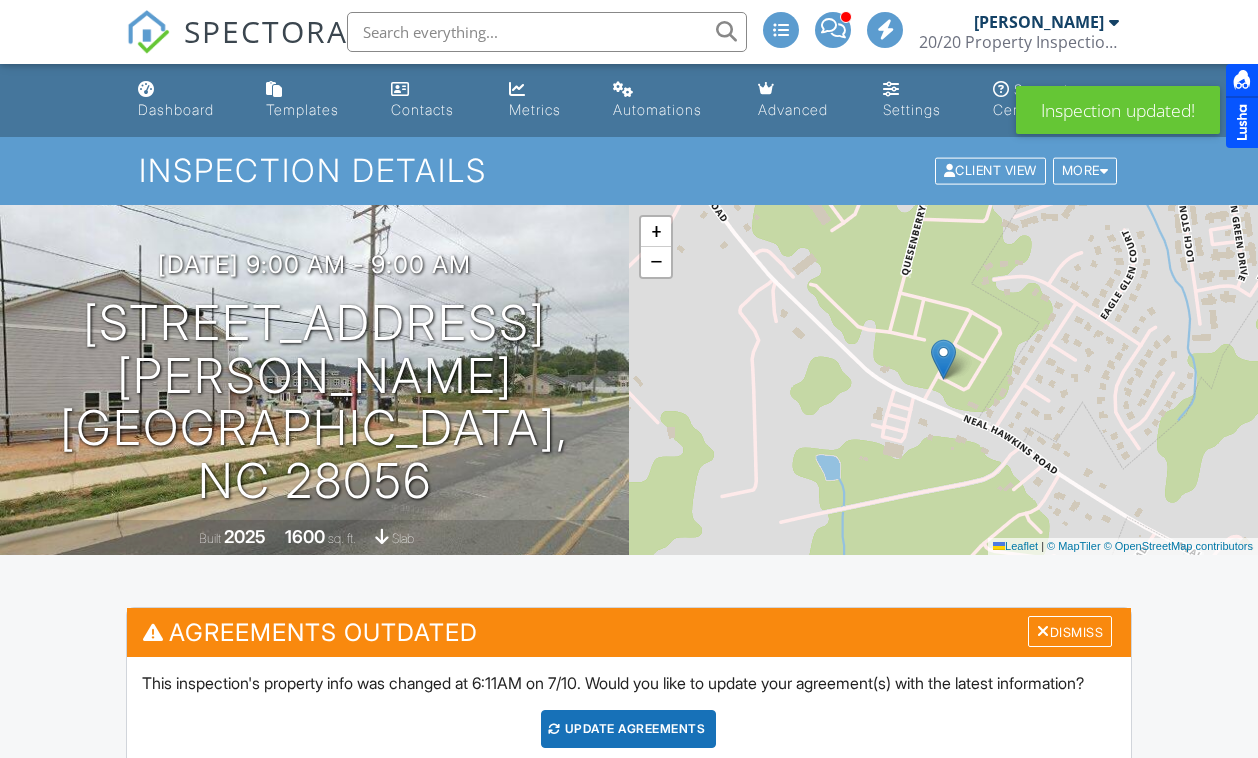 scroll, scrollTop: 160, scrollLeft: 0, axis: vertical 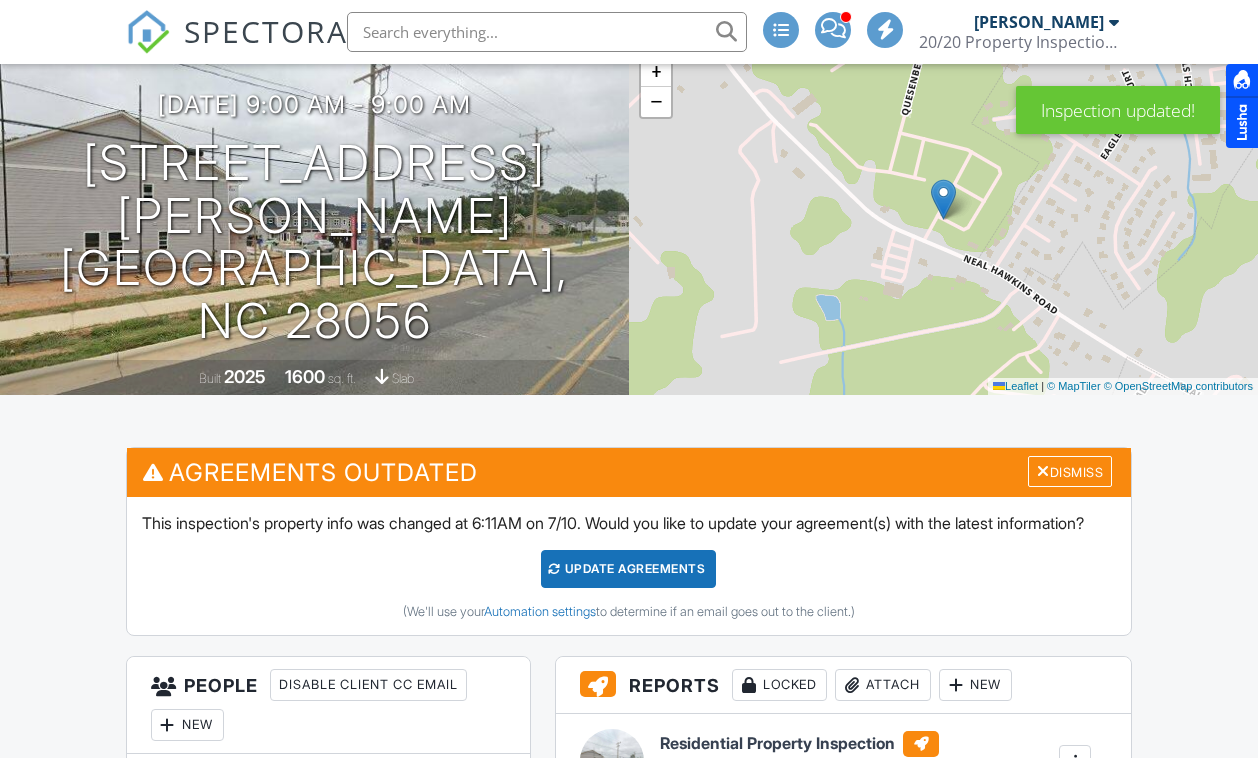 click on "Update Agreements" at bounding box center (628, 569) 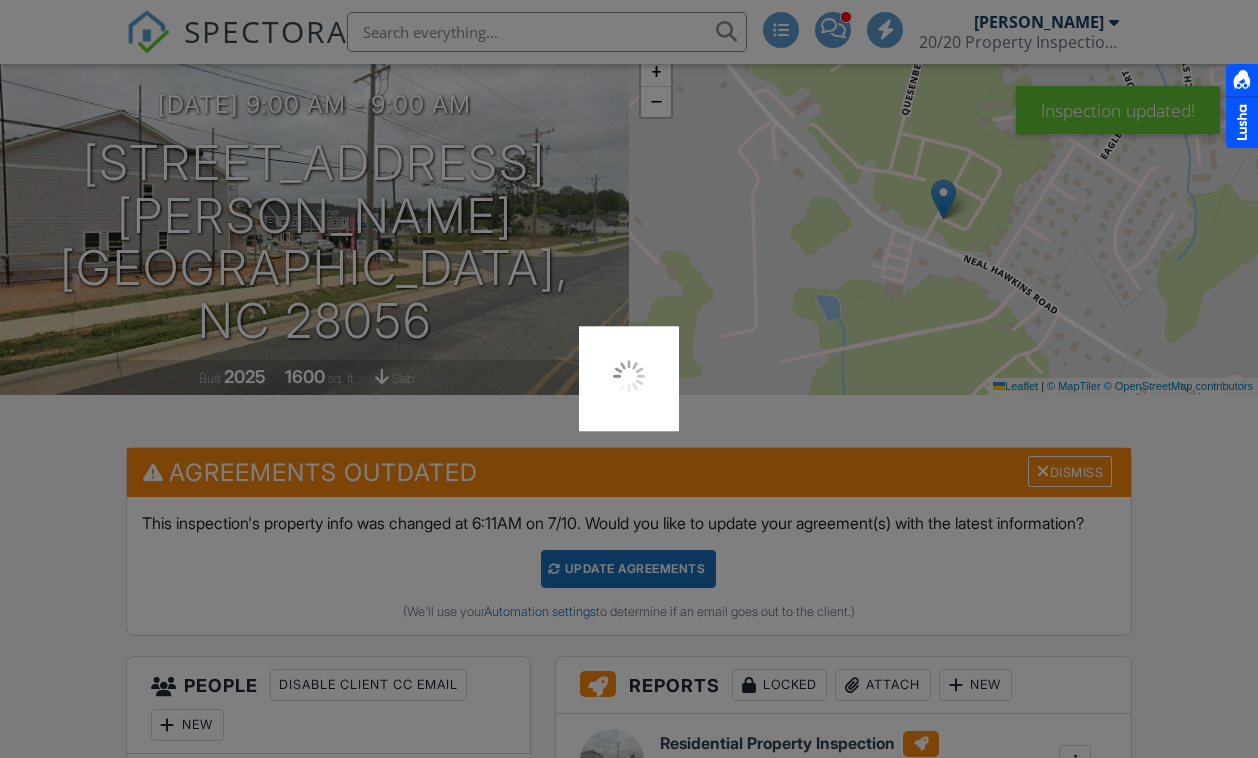 scroll, scrollTop: 0, scrollLeft: 0, axis: both 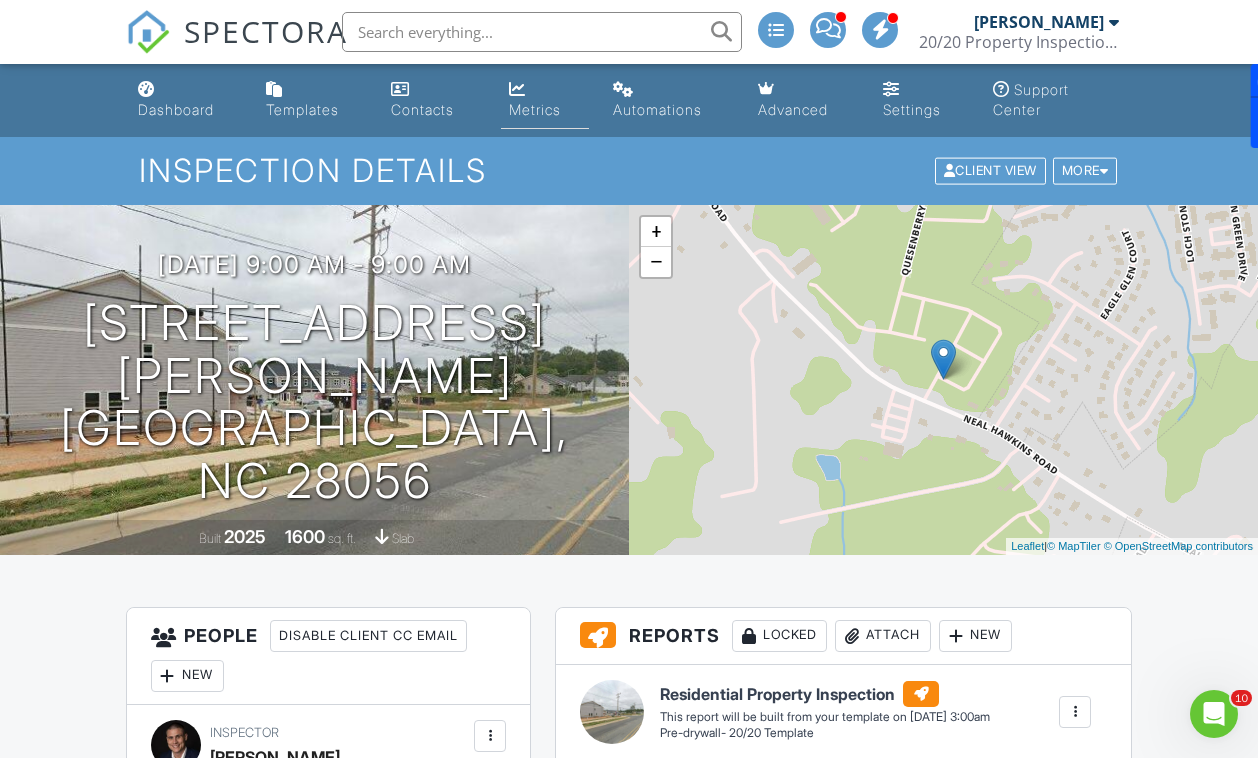 click on "Metrics" at bounding box center [535, 109] 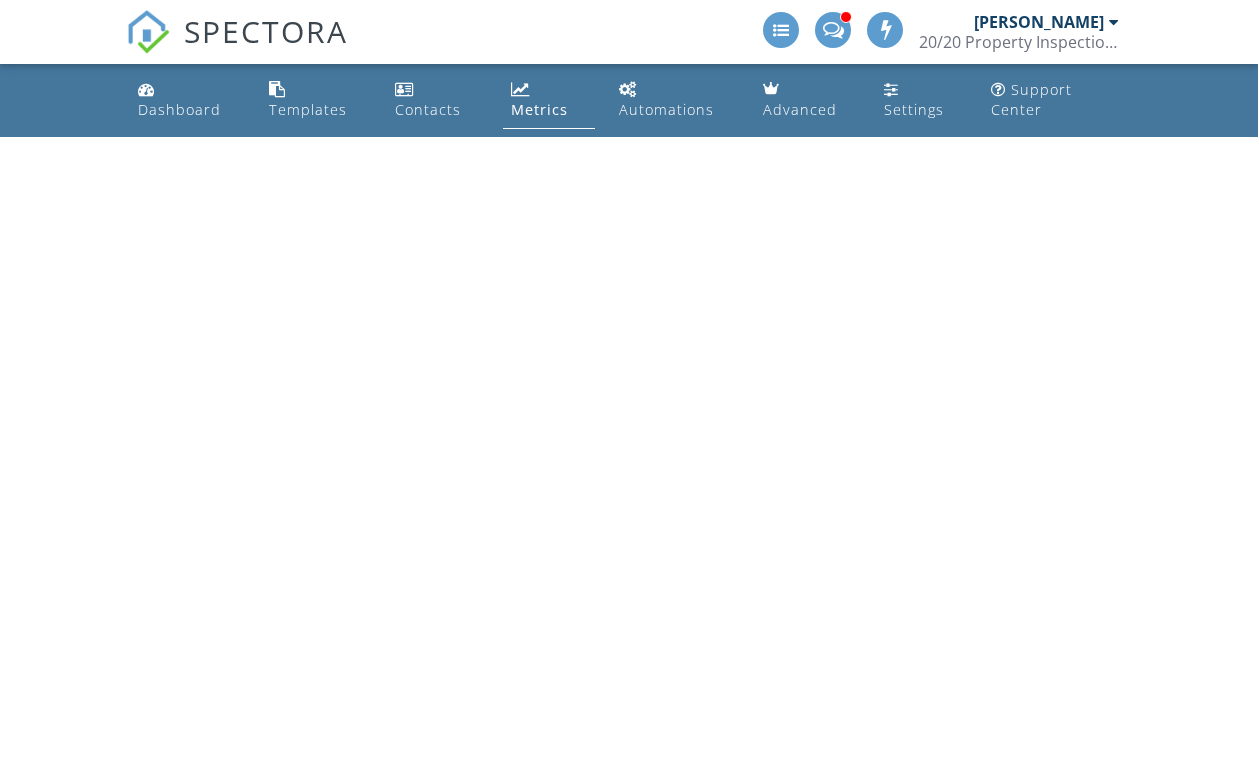 scroll, scrollTop: 0, scrollLeft: 0, axis: both 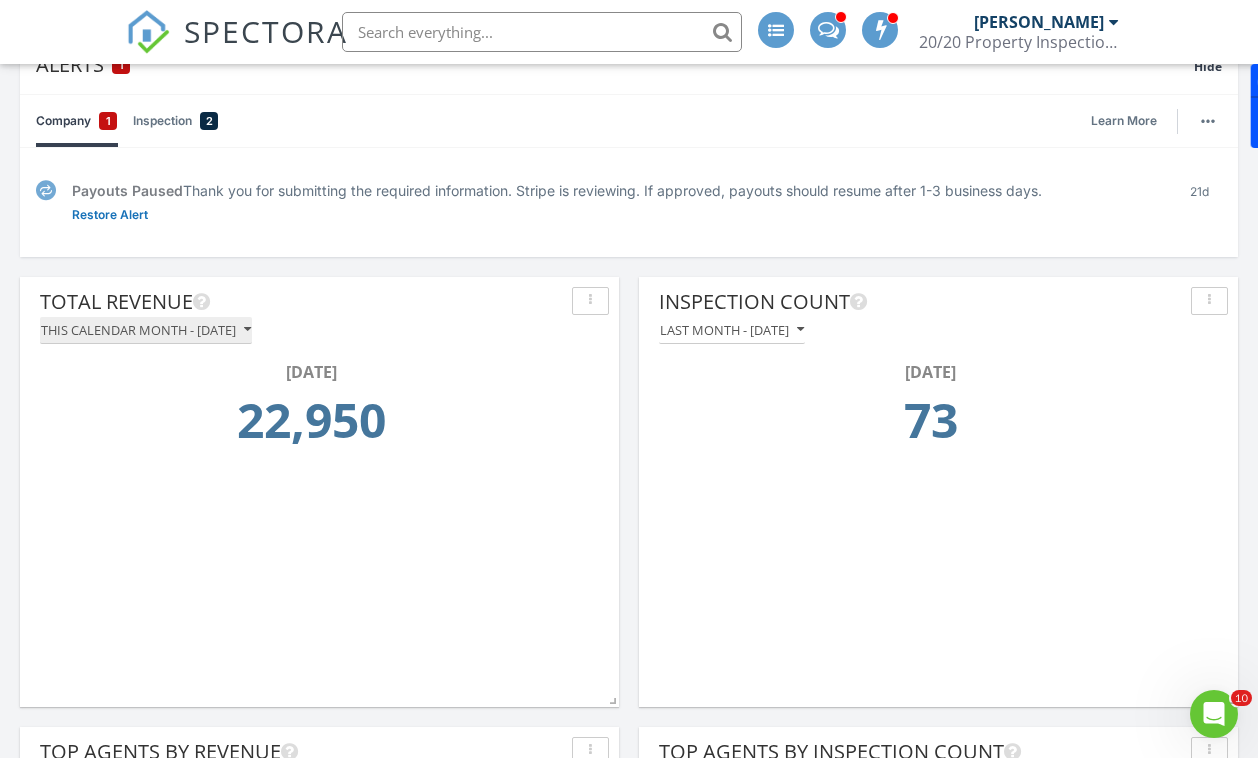 click on "This calendar month - [DATE]" at bounding box center (146, 330) 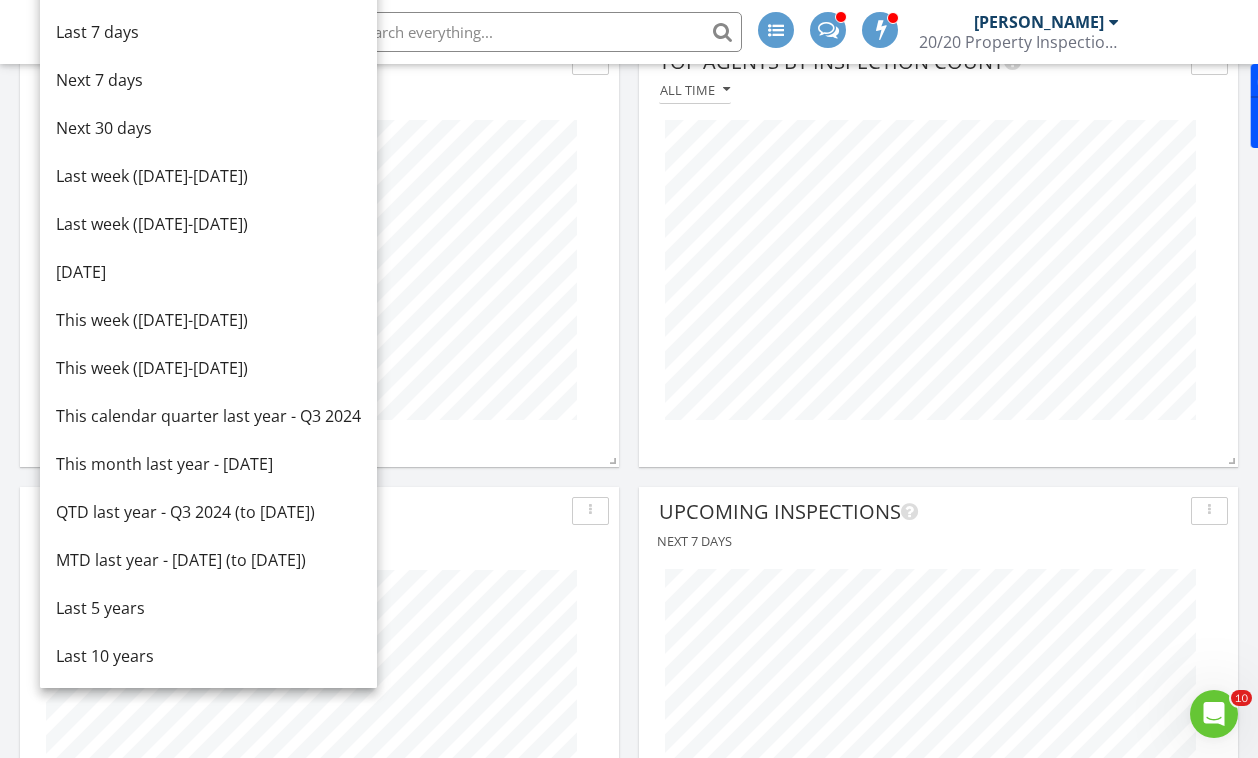 scroll, scrollTop: 873, scrollLeft: 0, axis: vertical 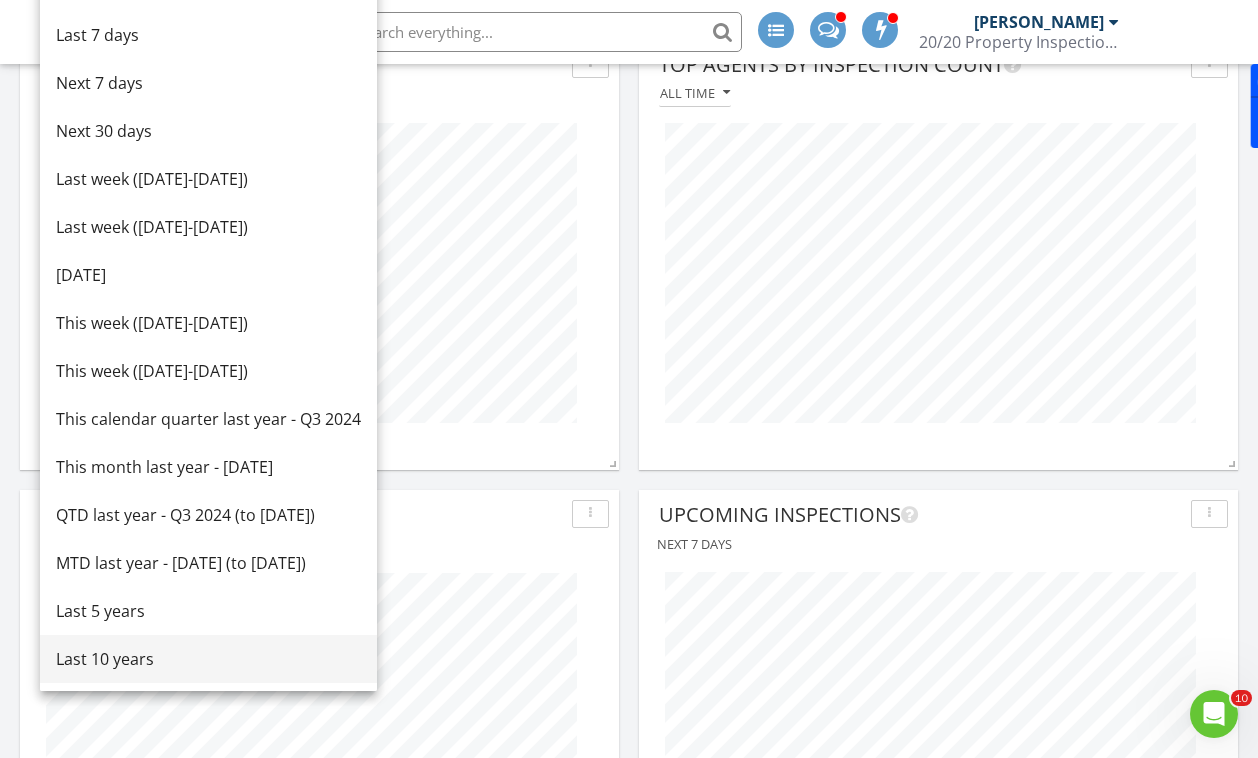 click on "Last 10 years" at bounding box center [208, 659] 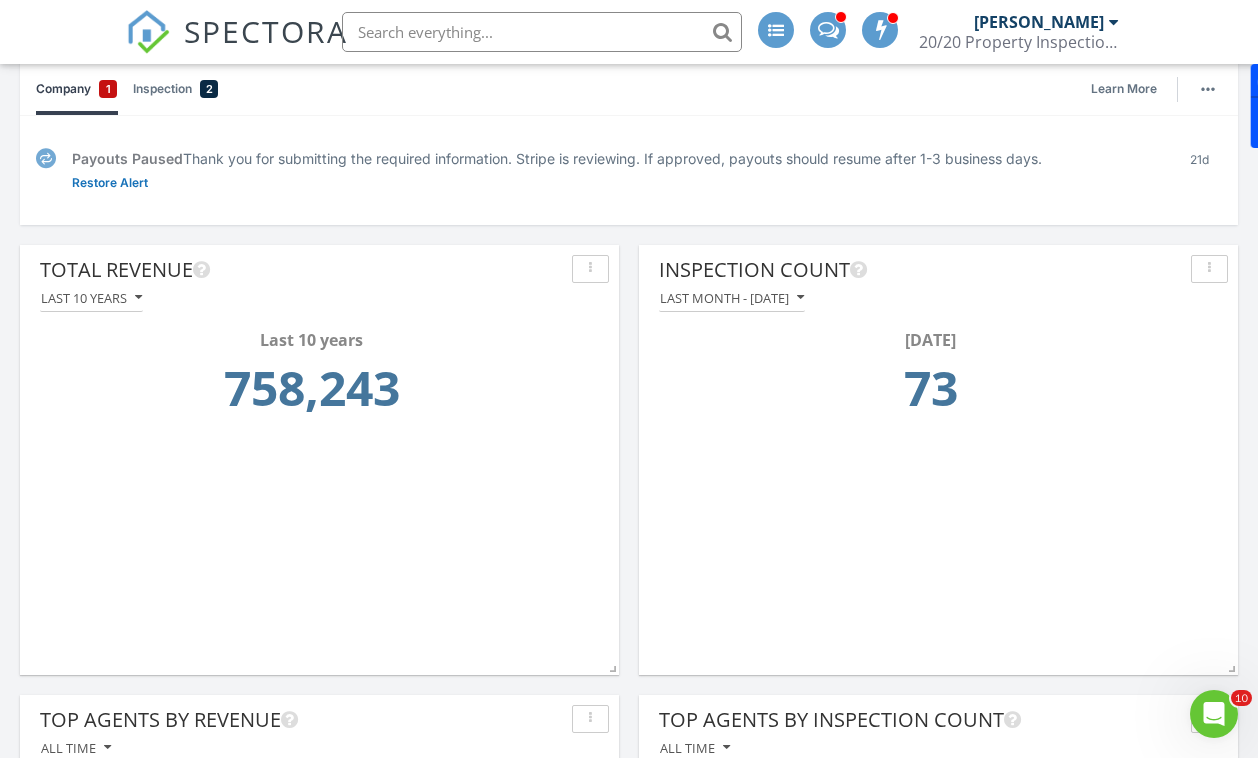 scroll, scrollTop: 218, scrollLeft: 0, axis: vertical 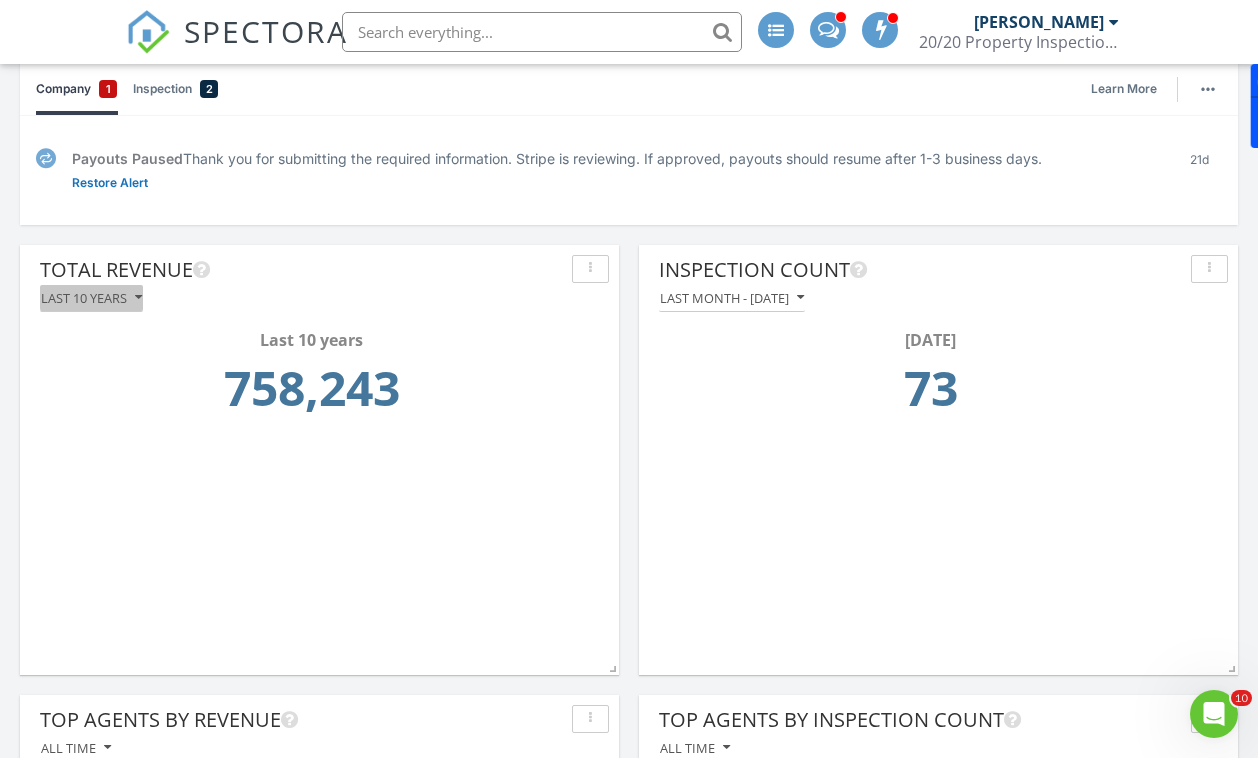 click on "Last 10 years" at bounding box center (91, 298) 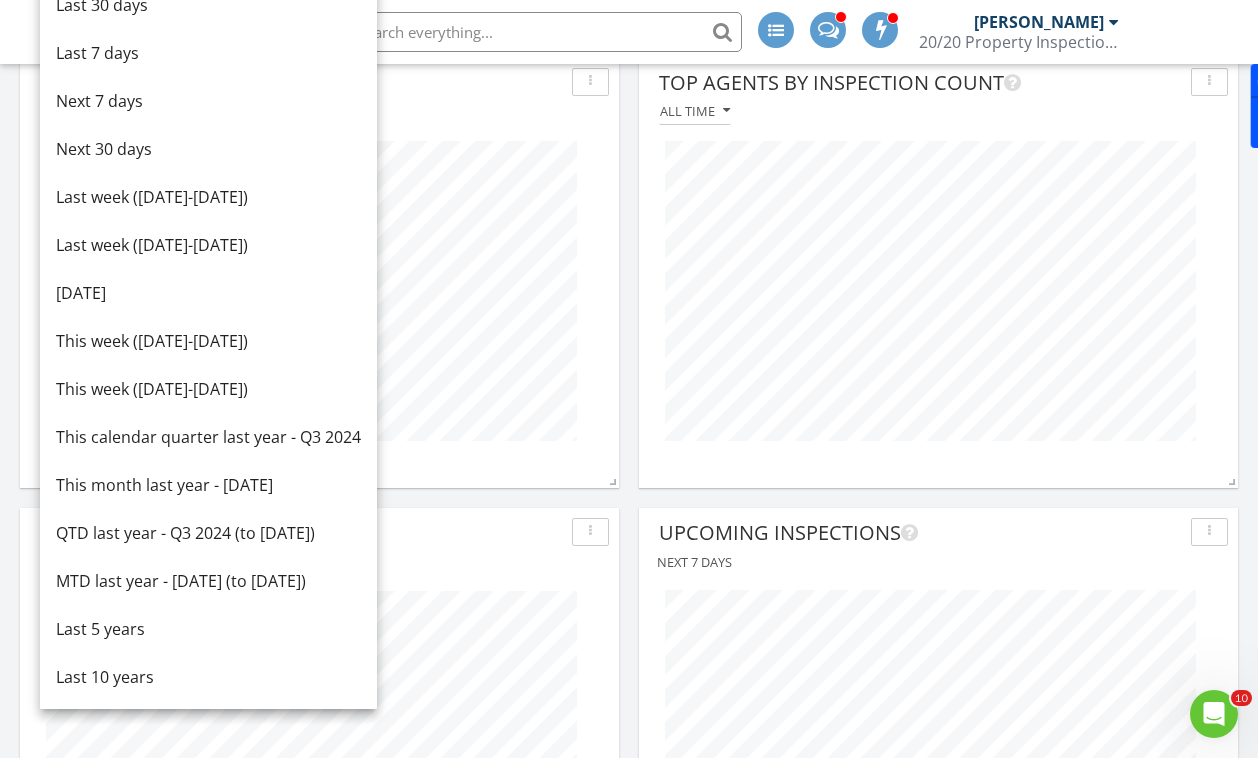 scroll, scrollTop: 854, scrollLeft: 0, axis: vertical 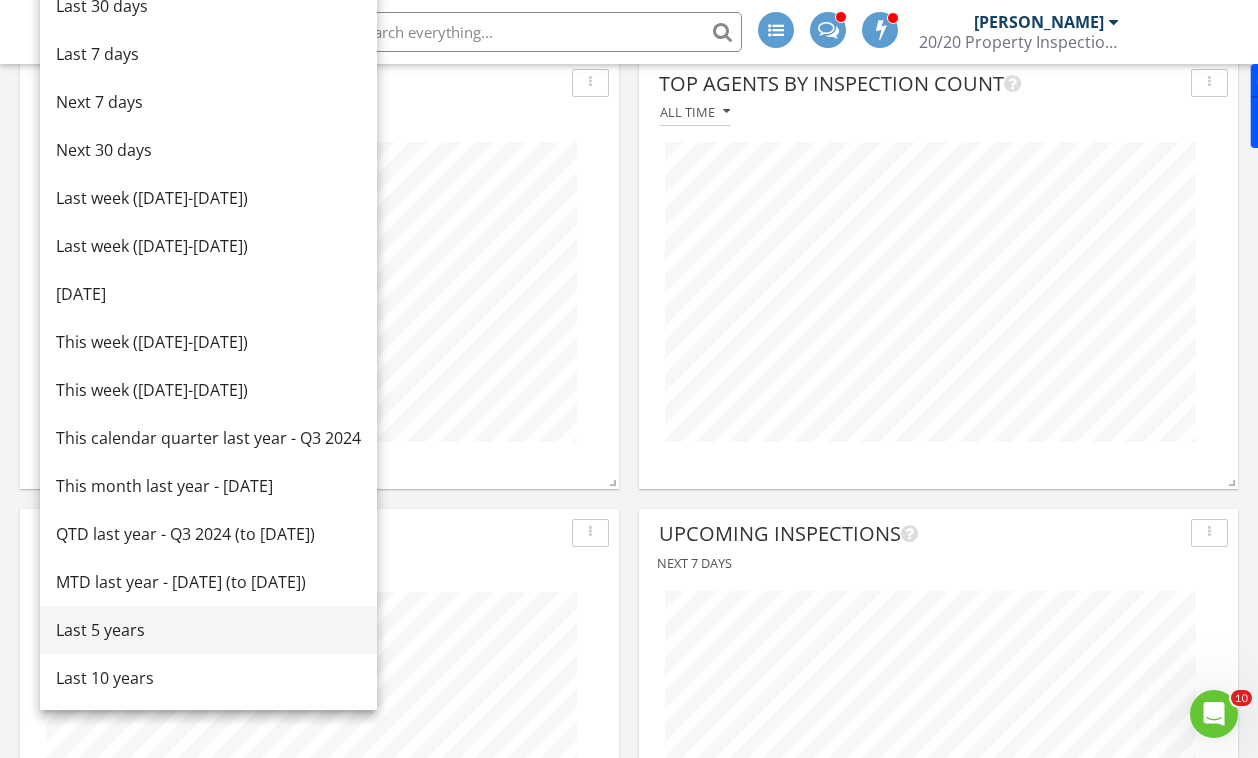 click on "Last 5 years" at bounding box center (208, 630) 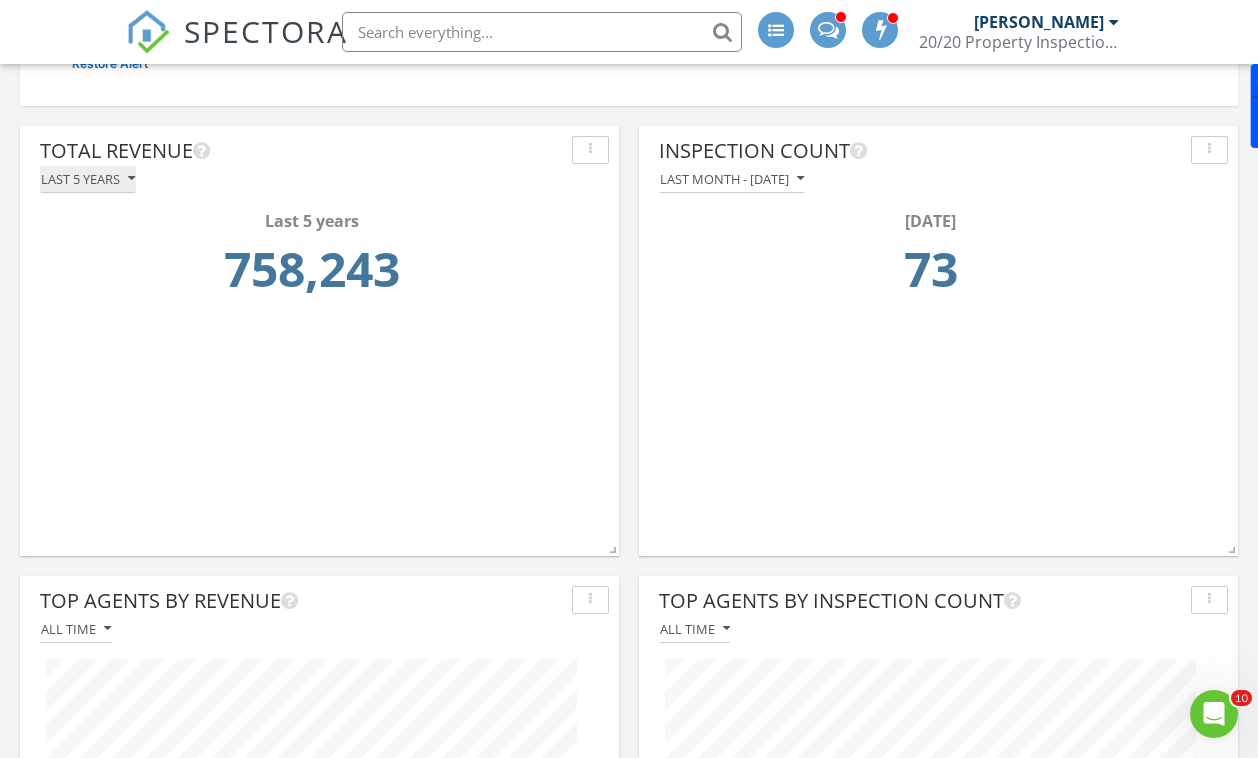 click on "Last 5 years" at bounding box center [88, 179] 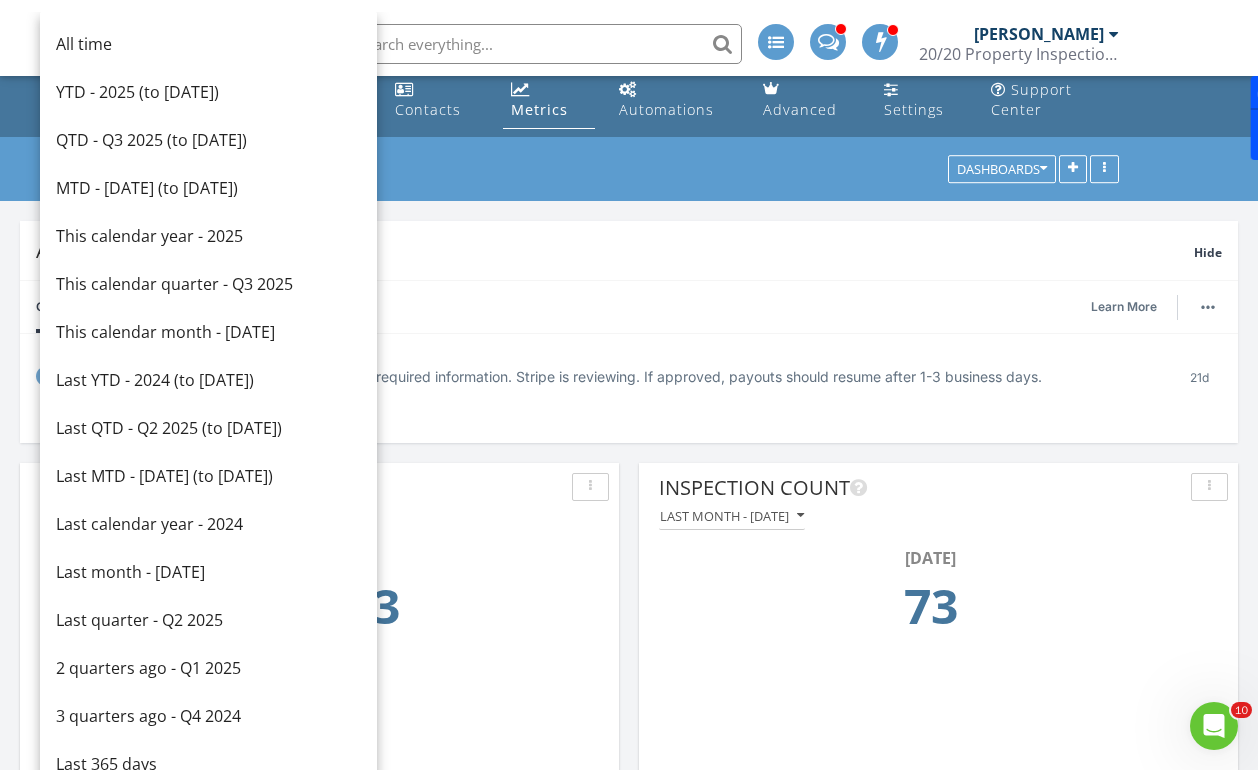scroll, scrollTop: 0, scrollLeft: 0, axis: both 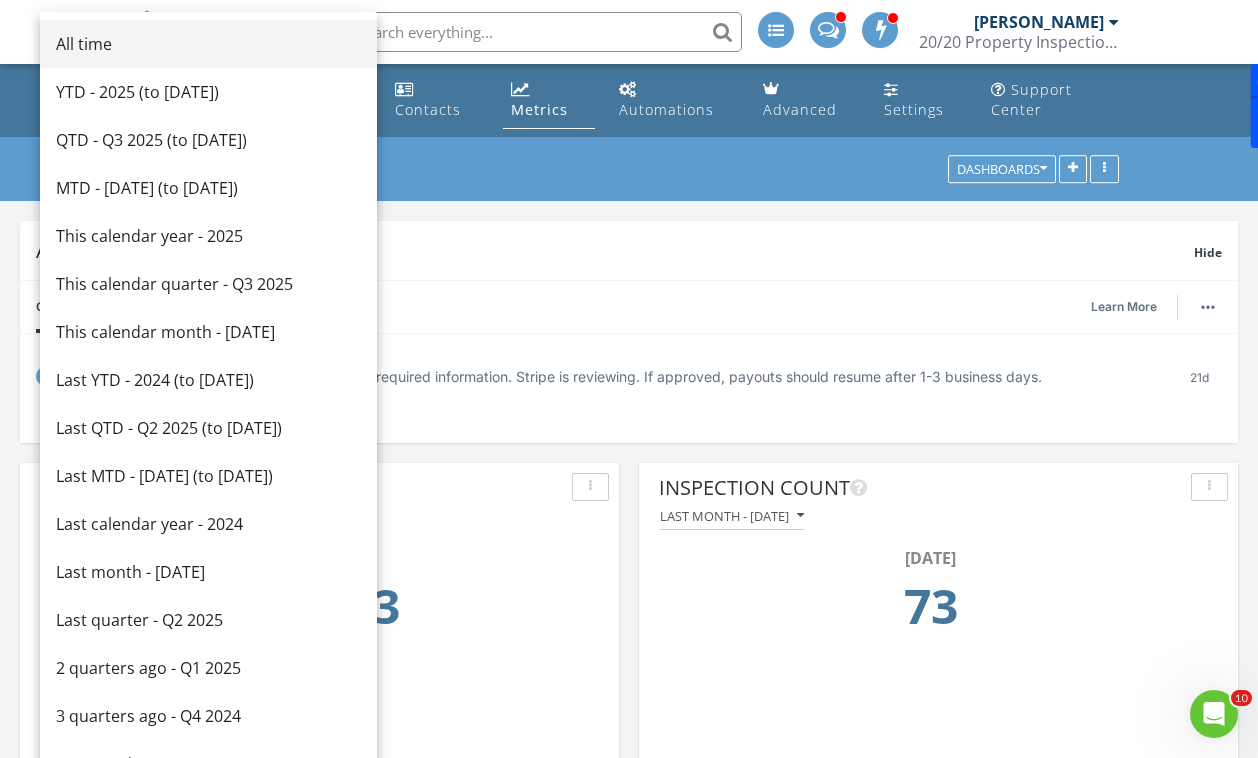 click on "All time" at bounding box center [208, 44] 